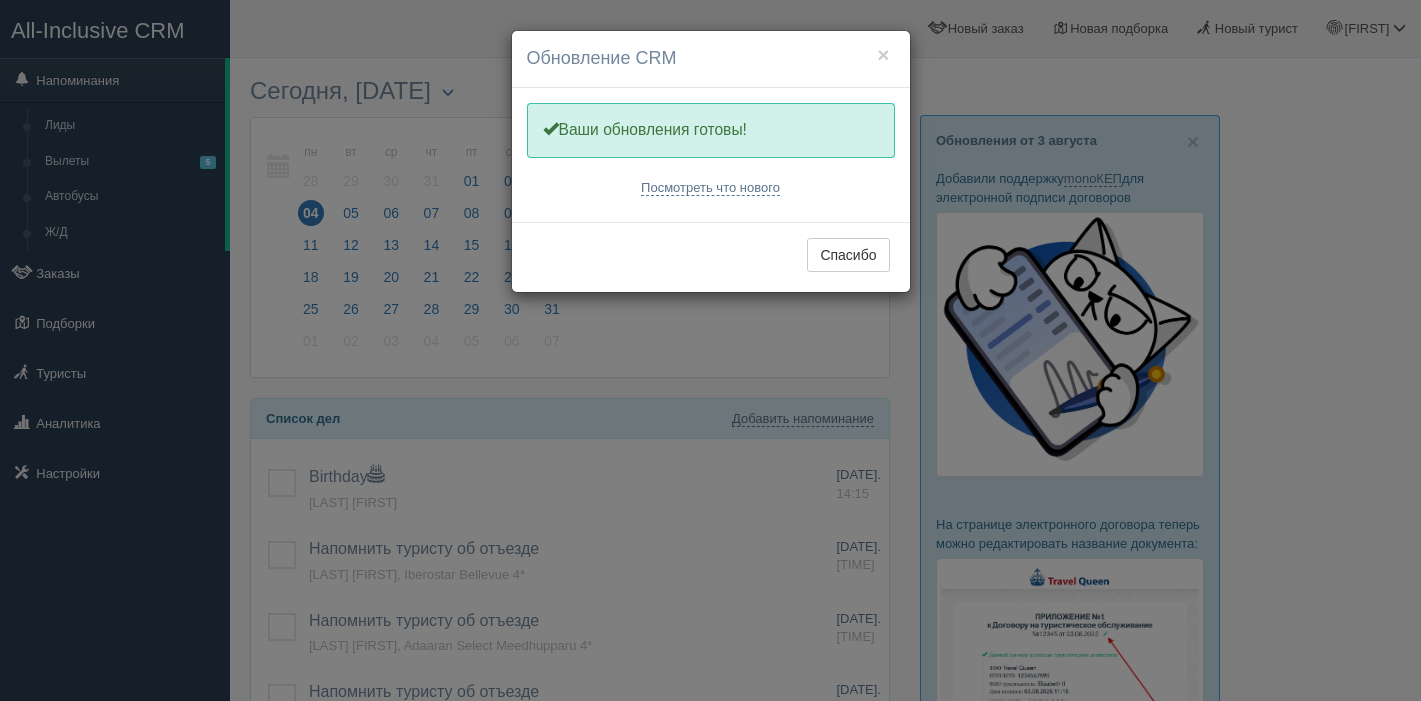 scroll, scrollTop: 0, scrollLeft: 0, axis: both 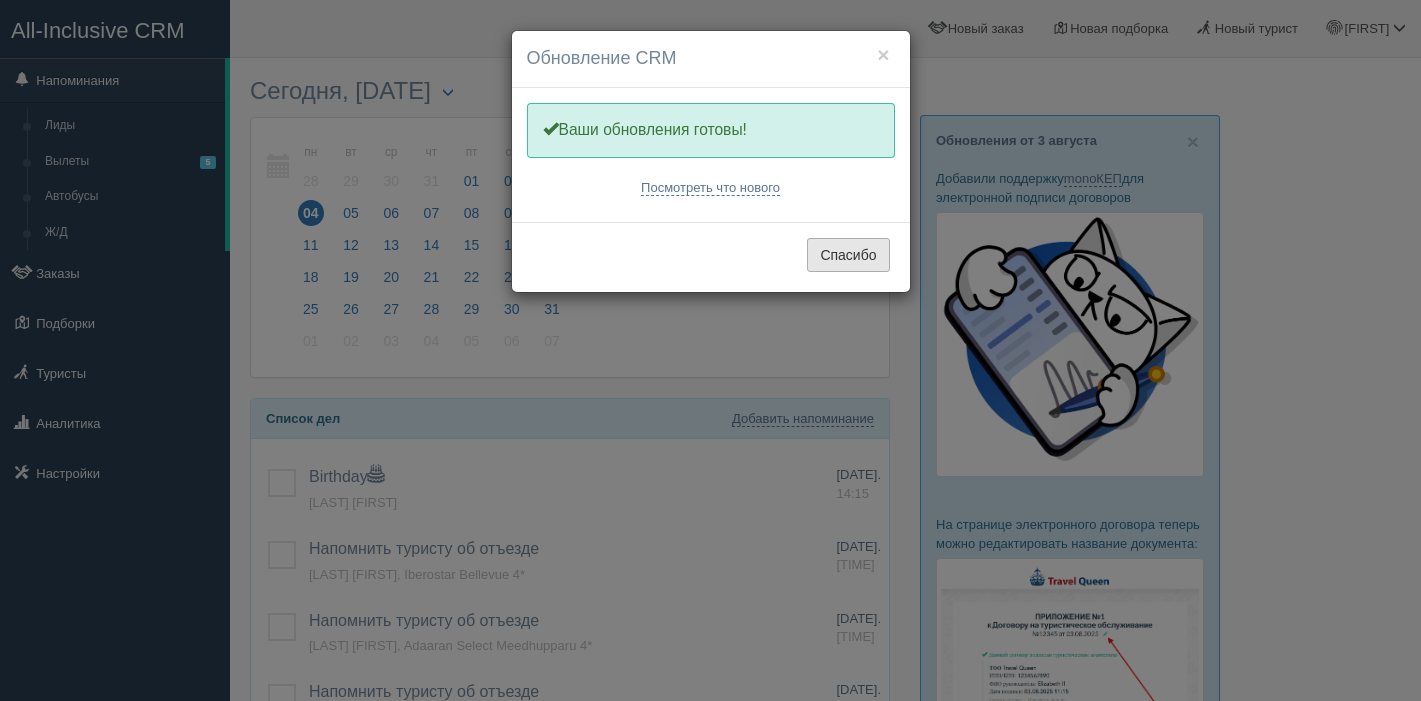 click on "Спасибо" at bounding box center (848, 255) 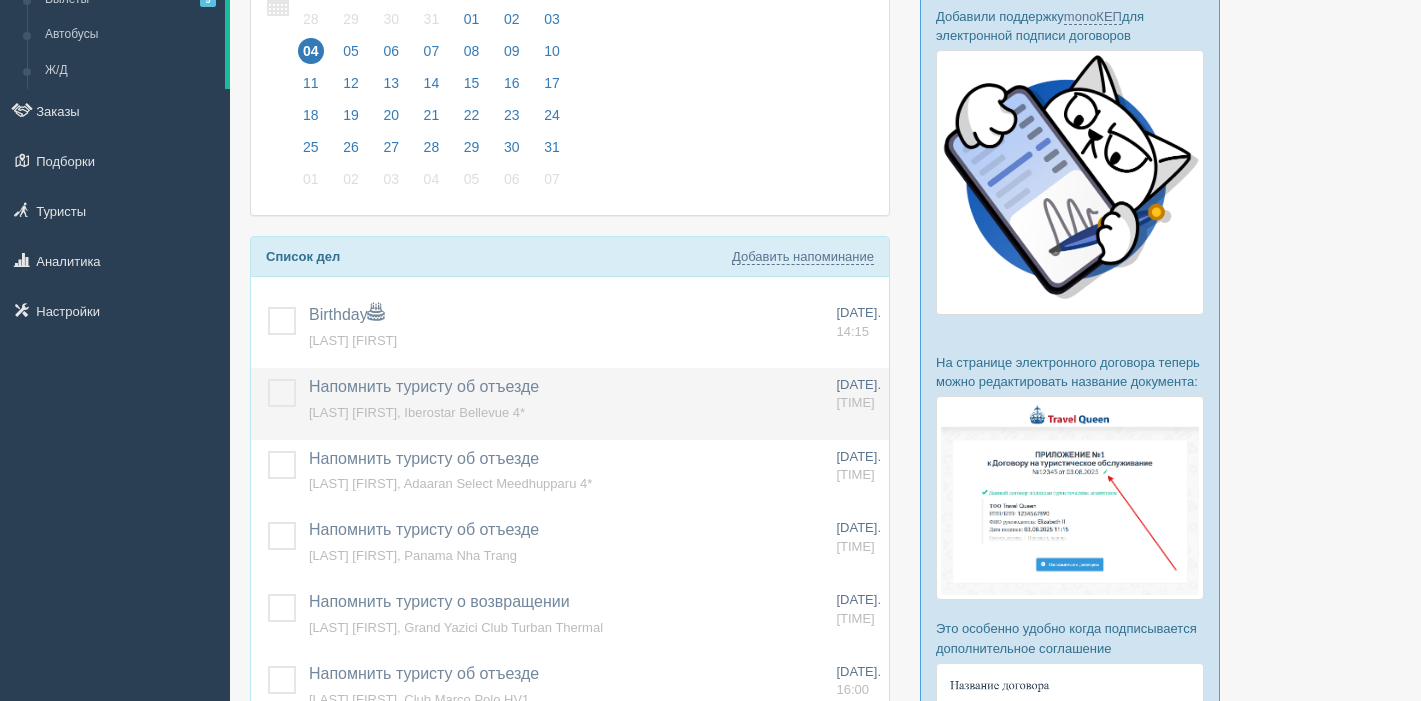 scroll, scrollTop: 169, scrollLeft: 0, axis: vertical 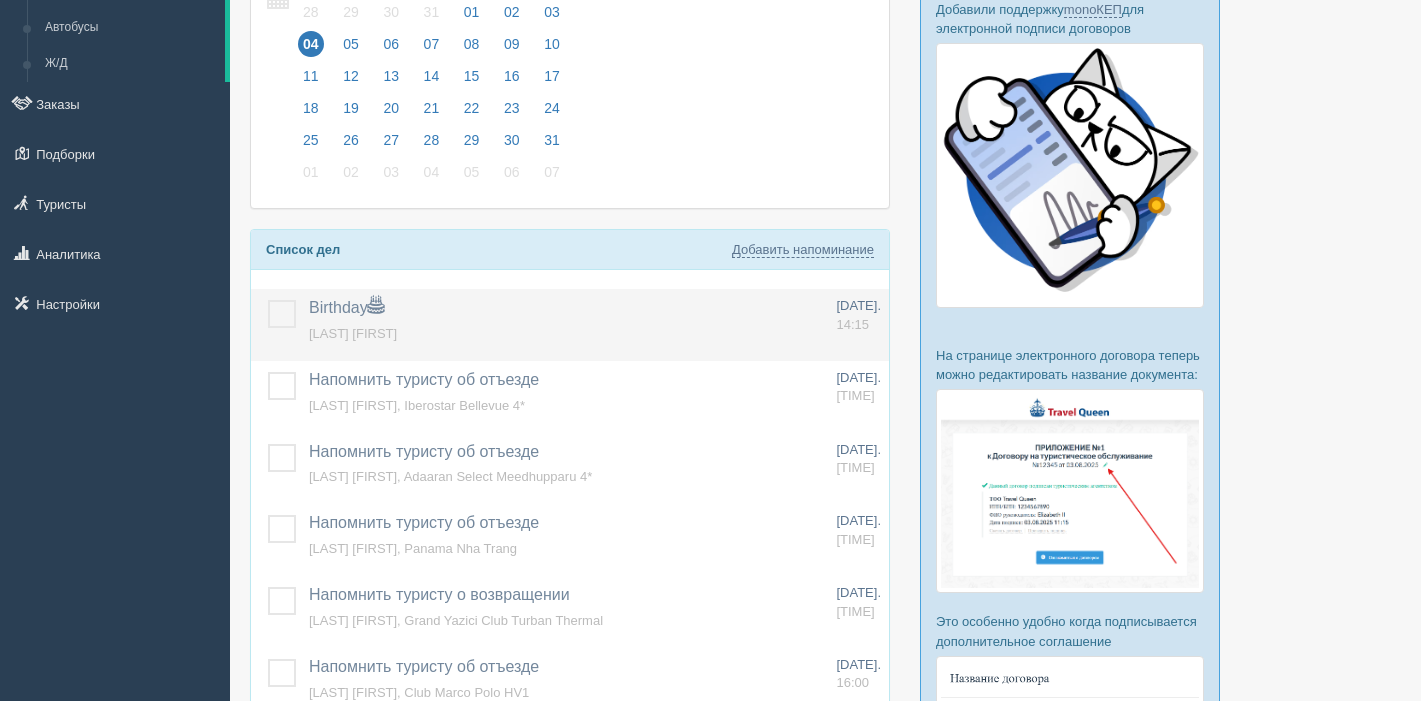click at bounding box center (268, 300) 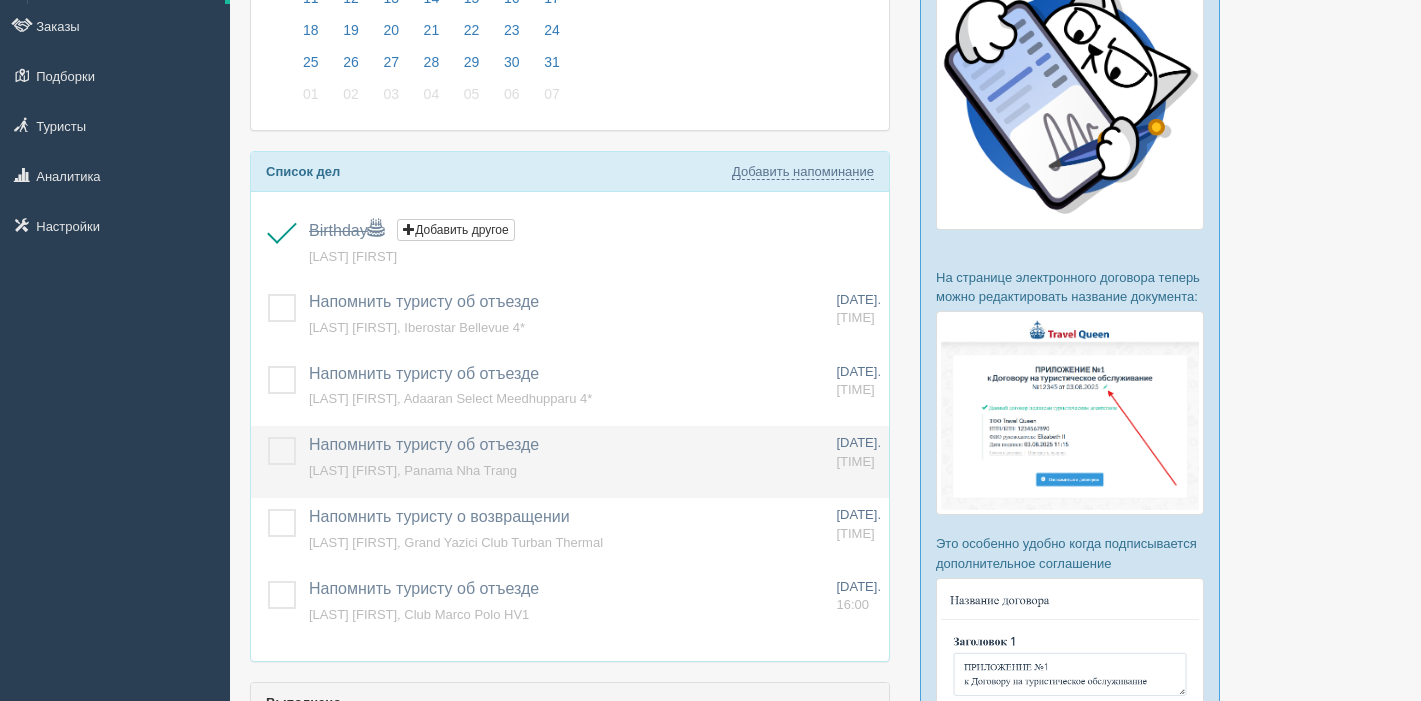 scroll, scrollTop: 294, scrollLeft: 0, axis: vertical 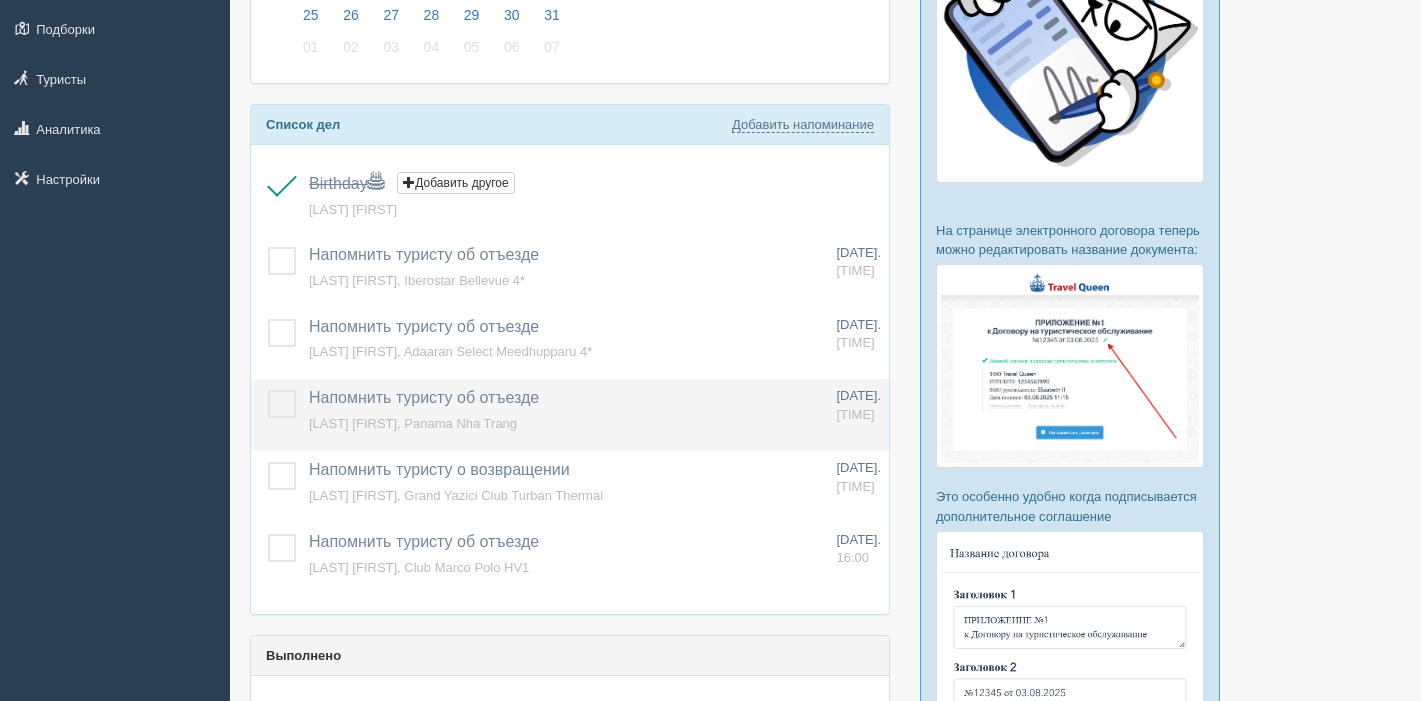 click at bounding box center (268, 390) 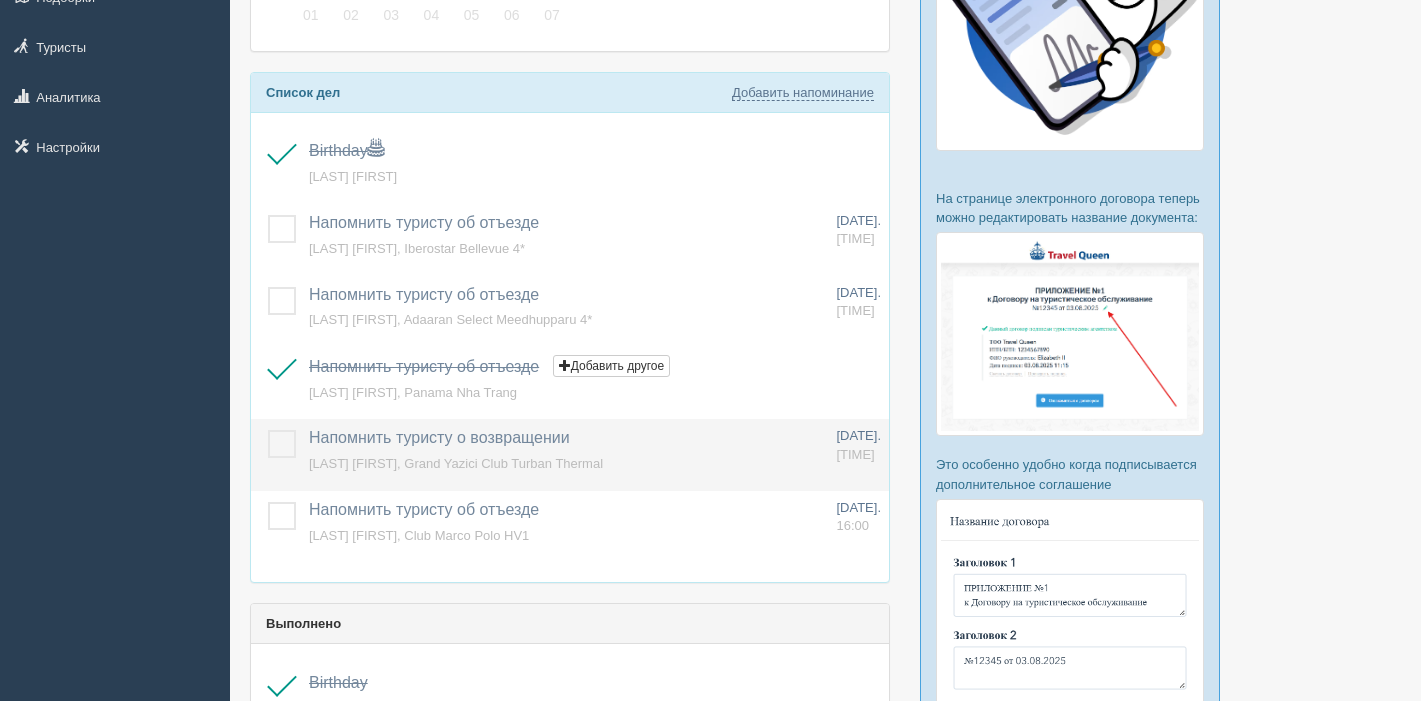 scroll, scrollTop: 341, scrollLeft: 0, axis: vertical 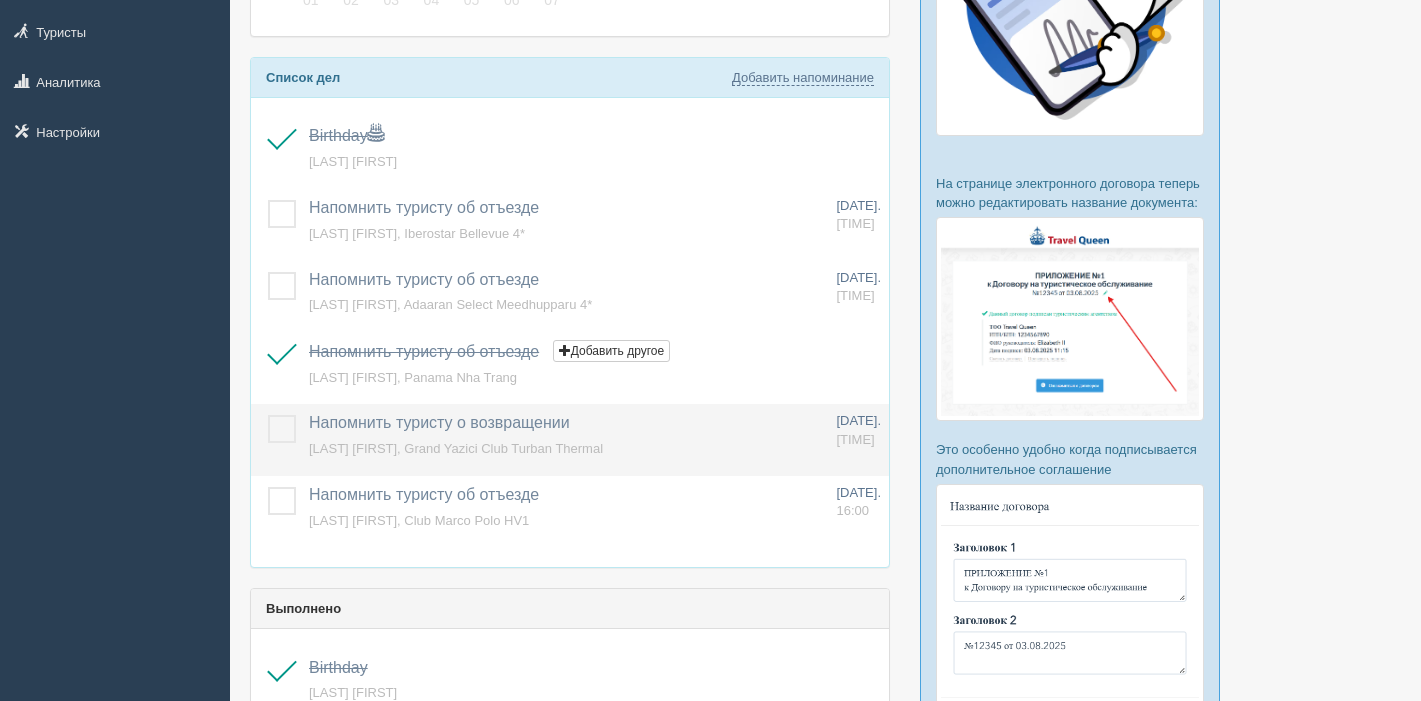 click at bounding box center (268, 415) 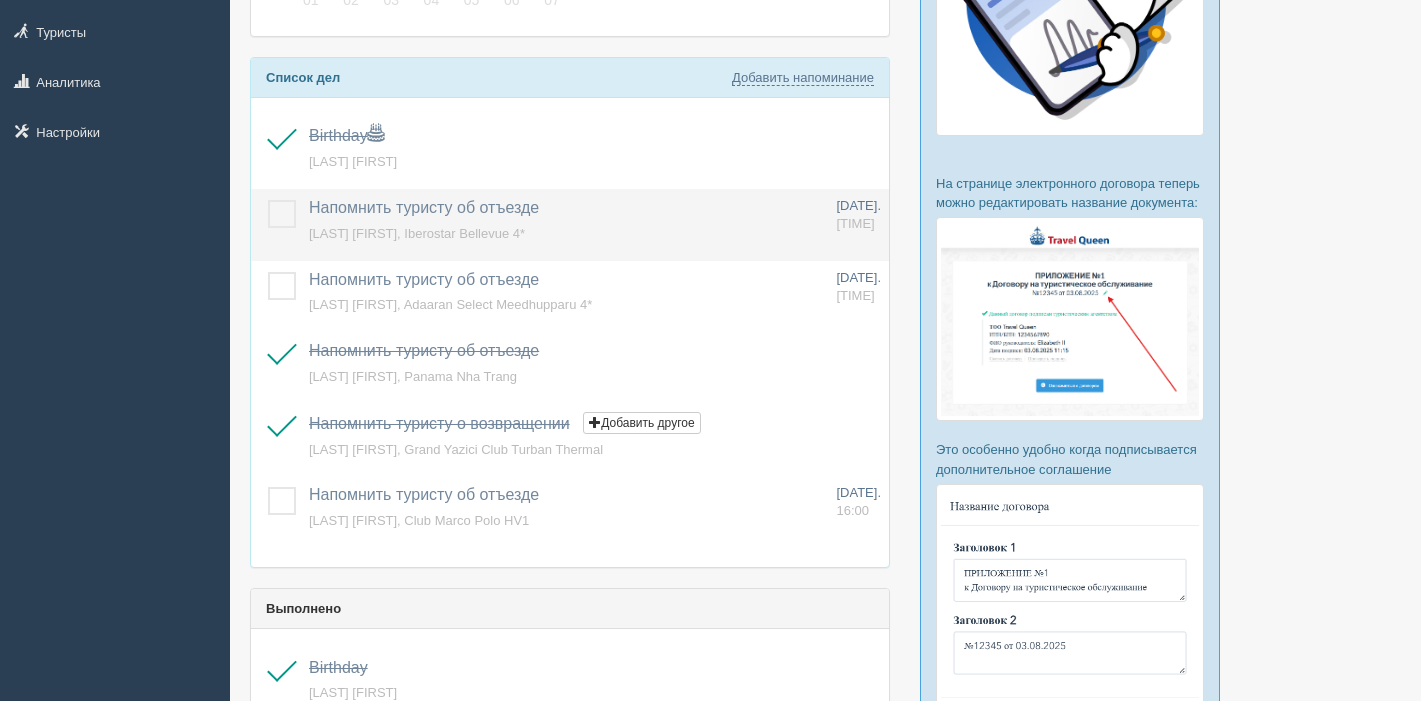 click at bounding box center (276, 225) 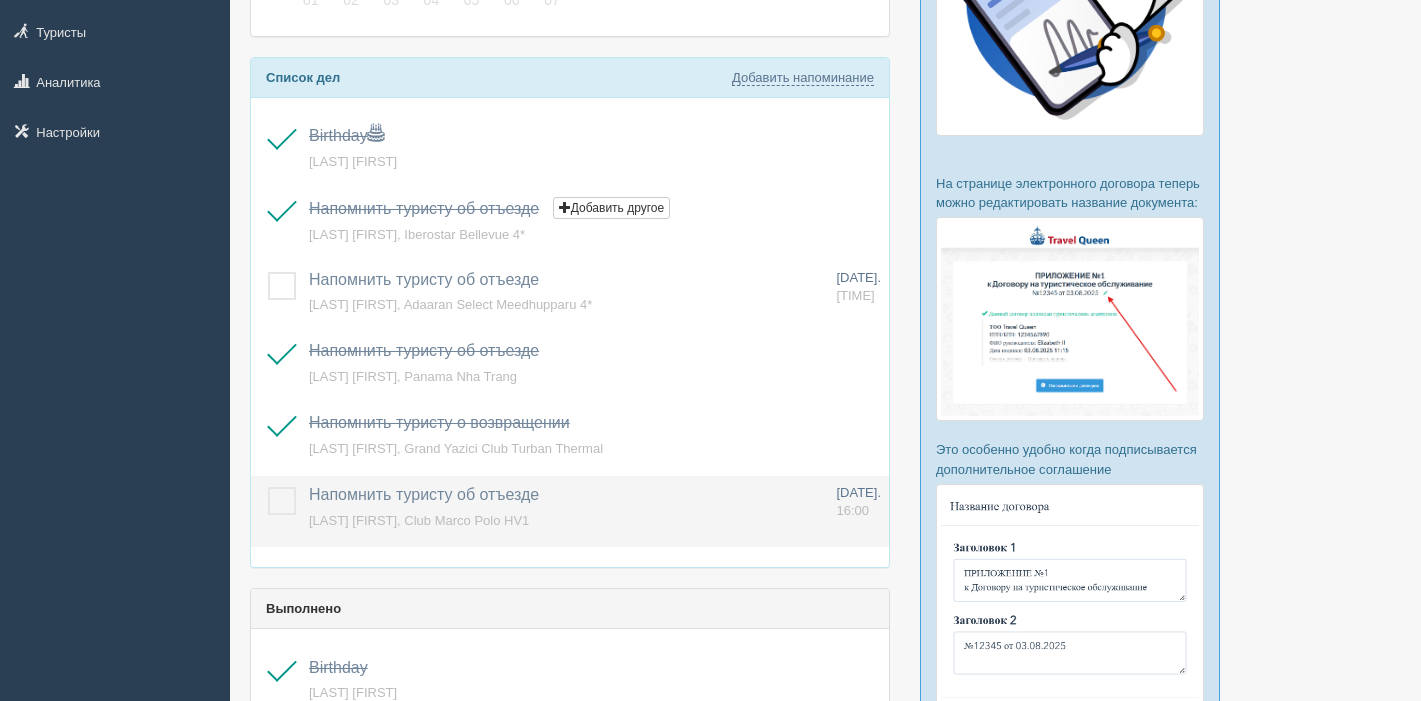 click at bounding box center (268, 487) 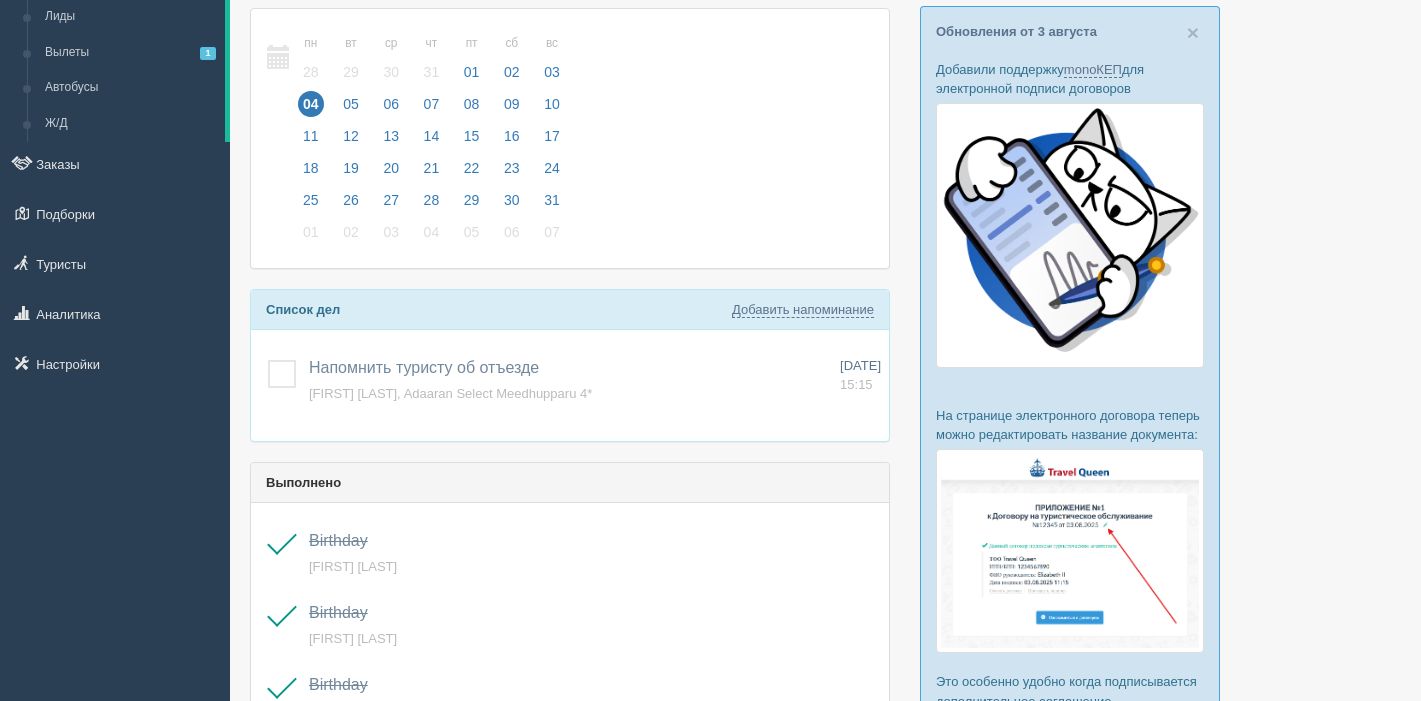 scroll, scrollTop: 28, scrollLeft: 0, axis: vertical 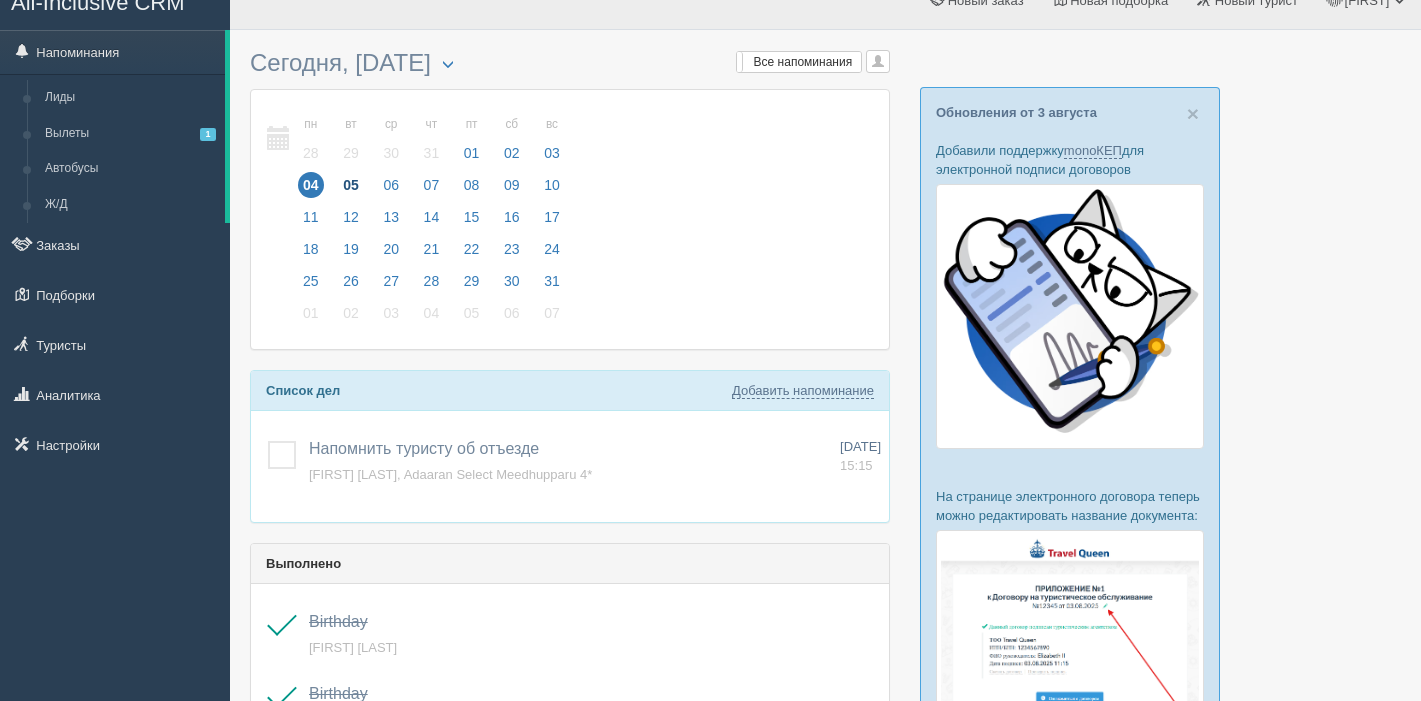 click on "05" at bounding box center (351, 185) 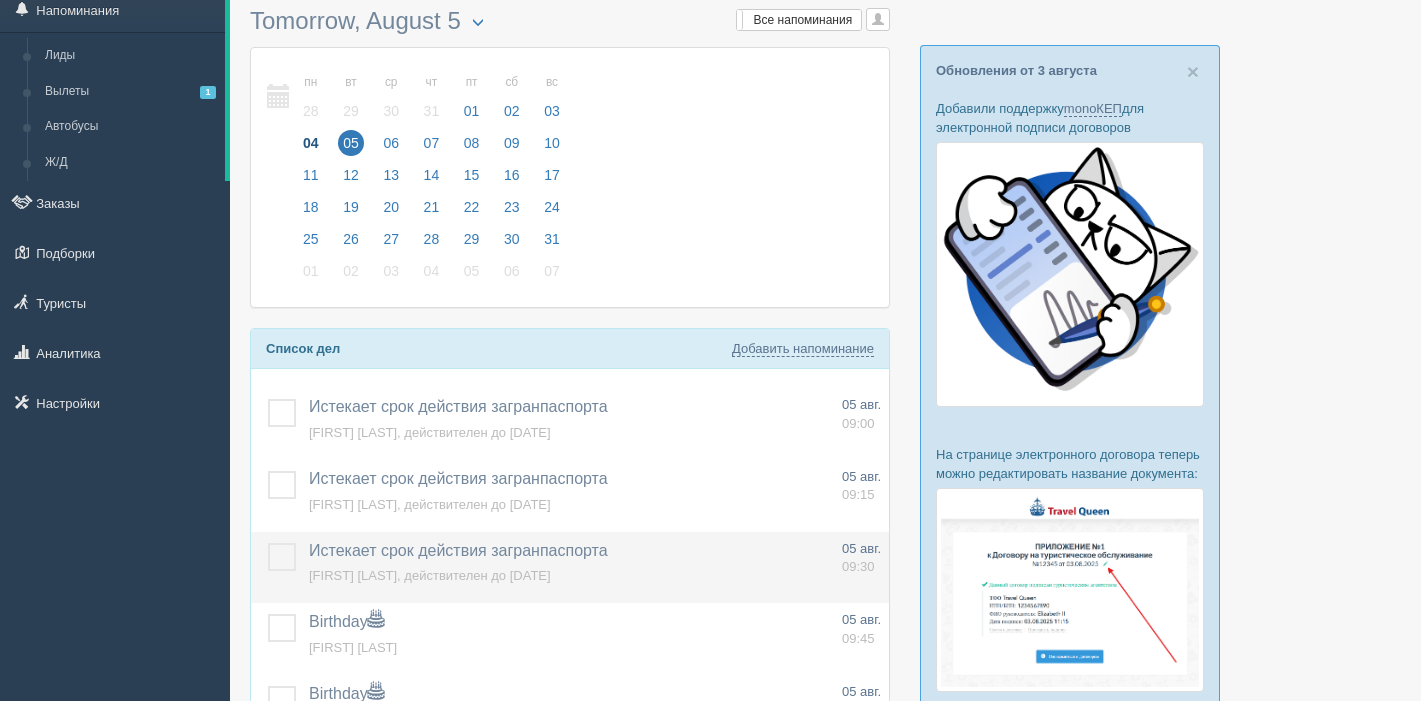 scroll, scrollTop: 81, scrollLeft: 0, axis: vertical 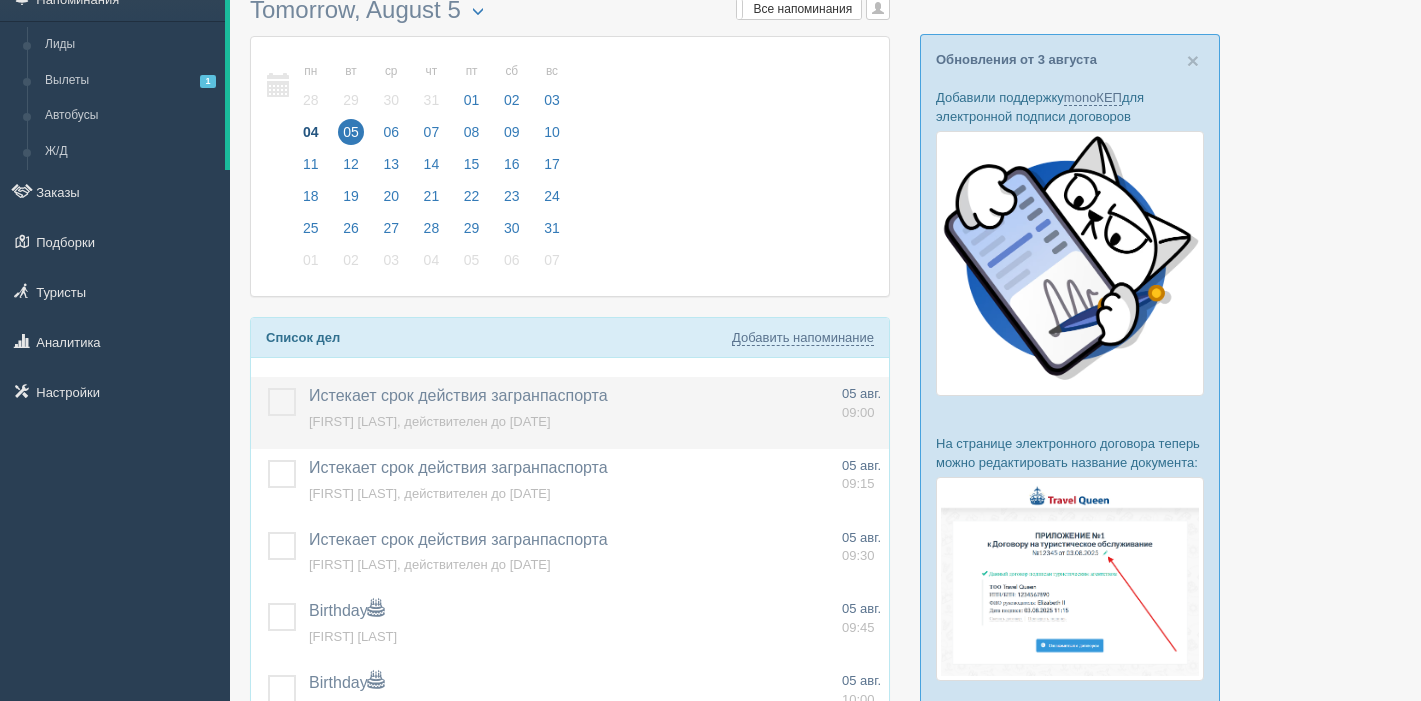 click at bounding box center [268, 388] 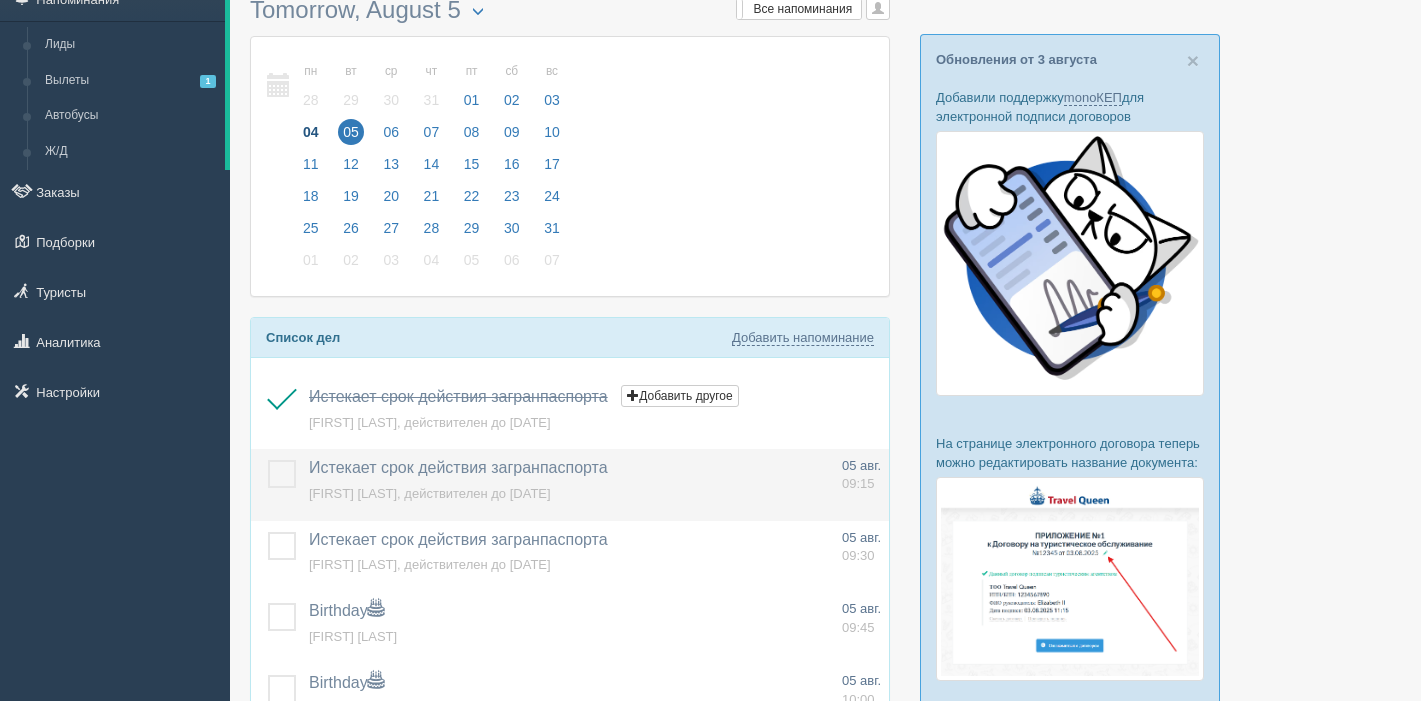 click at bounding box center [268, 460] 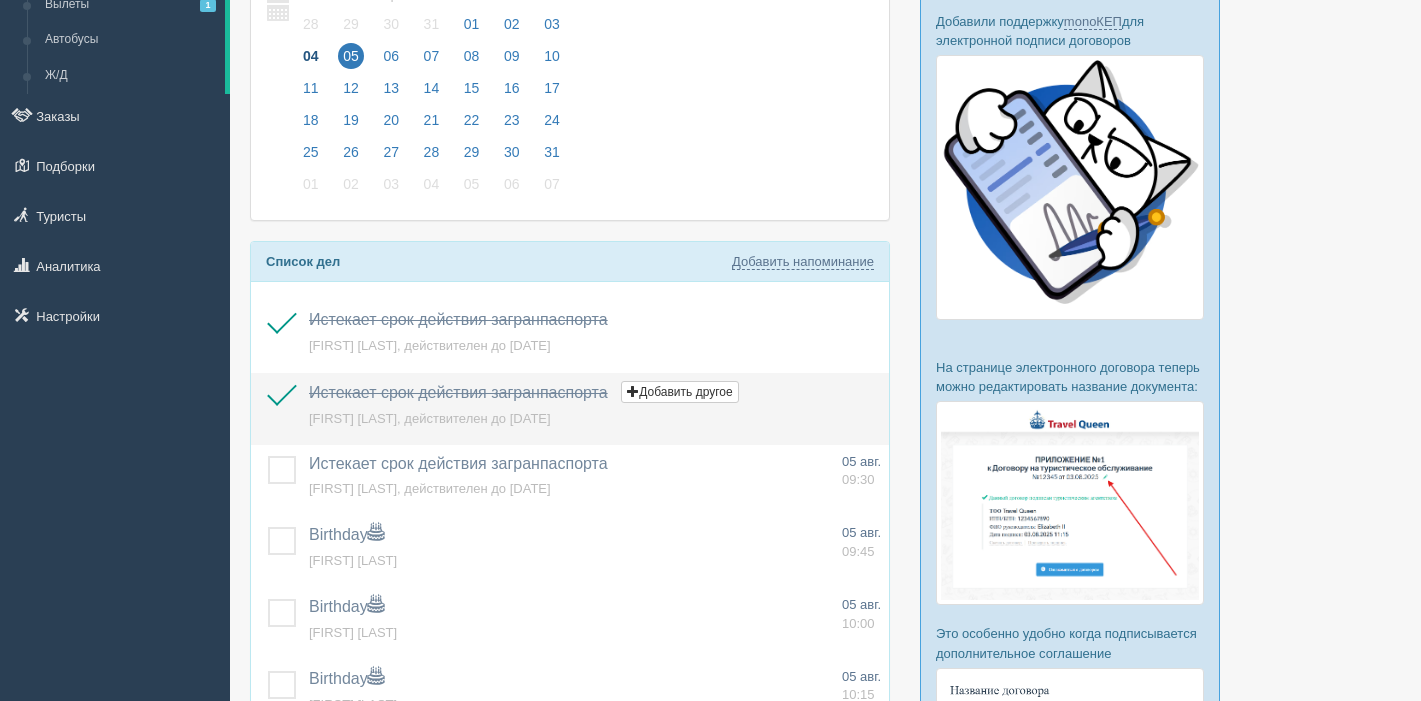 scroll, scrollTop: 170, scrollLeft: 0, axis: vertical 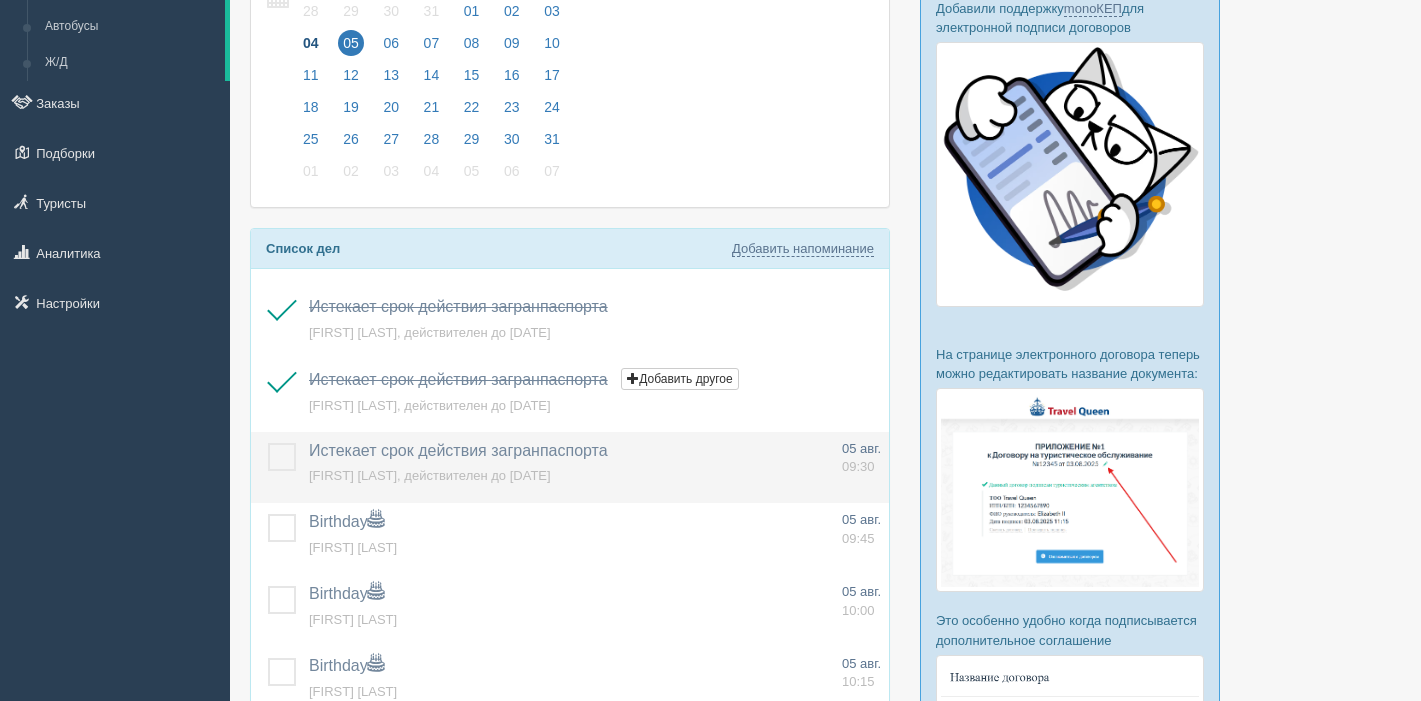 click at bounding box center [268, 443] 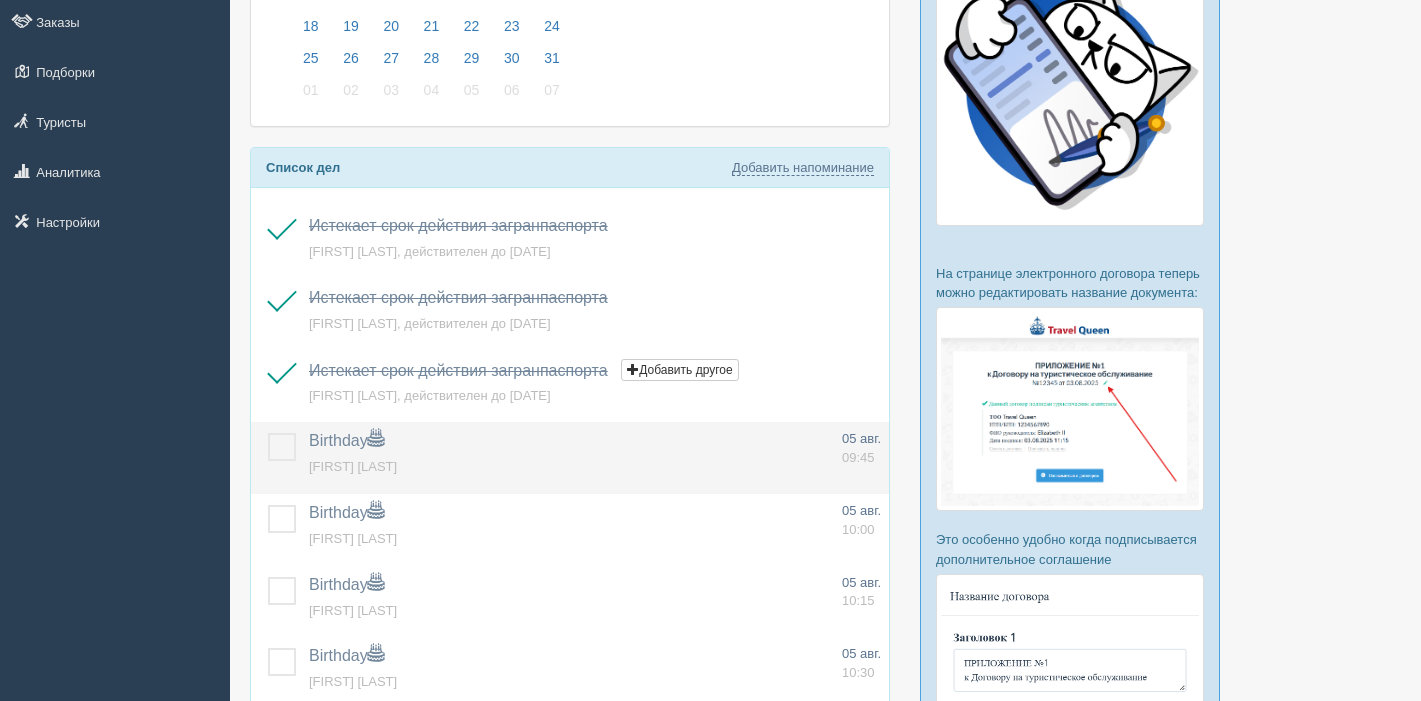 scroll, scrollTop: 255, scrollLeft: 0, axis: vertical 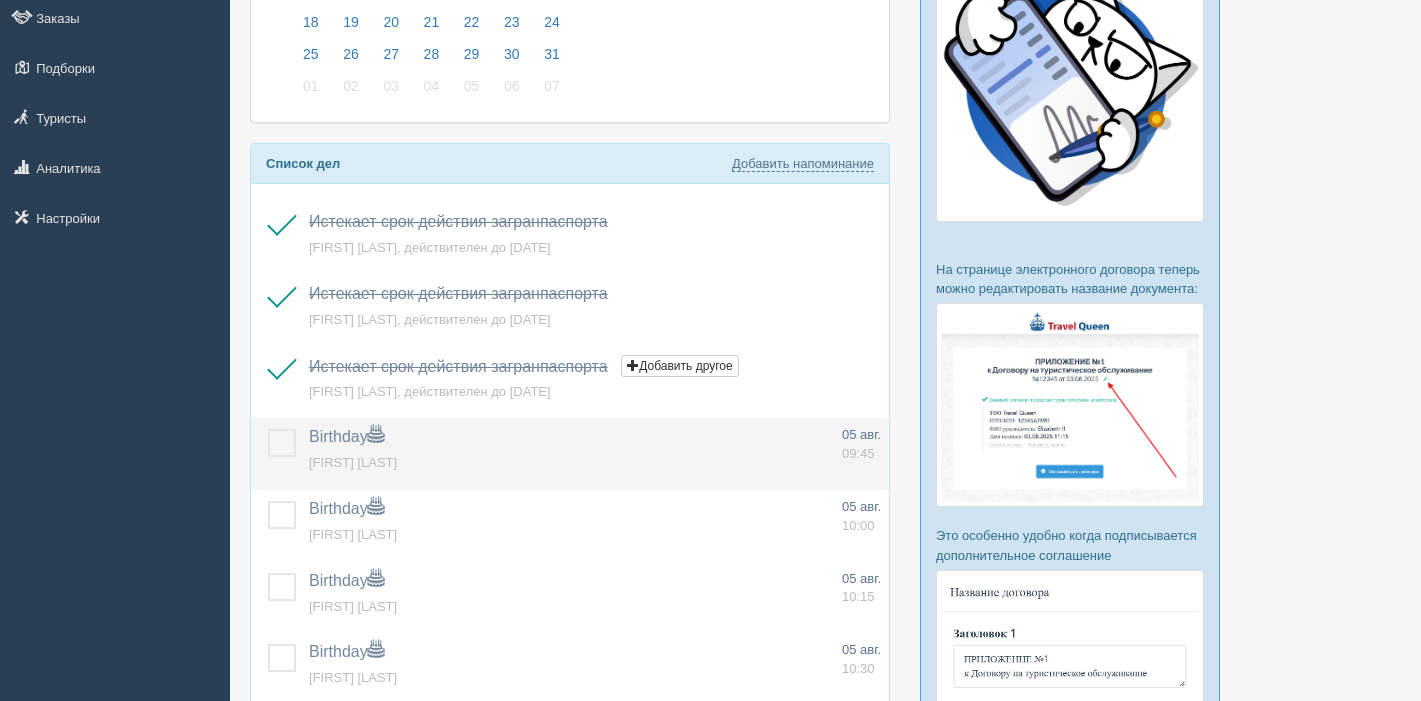 click at bounding box center (276, 454) 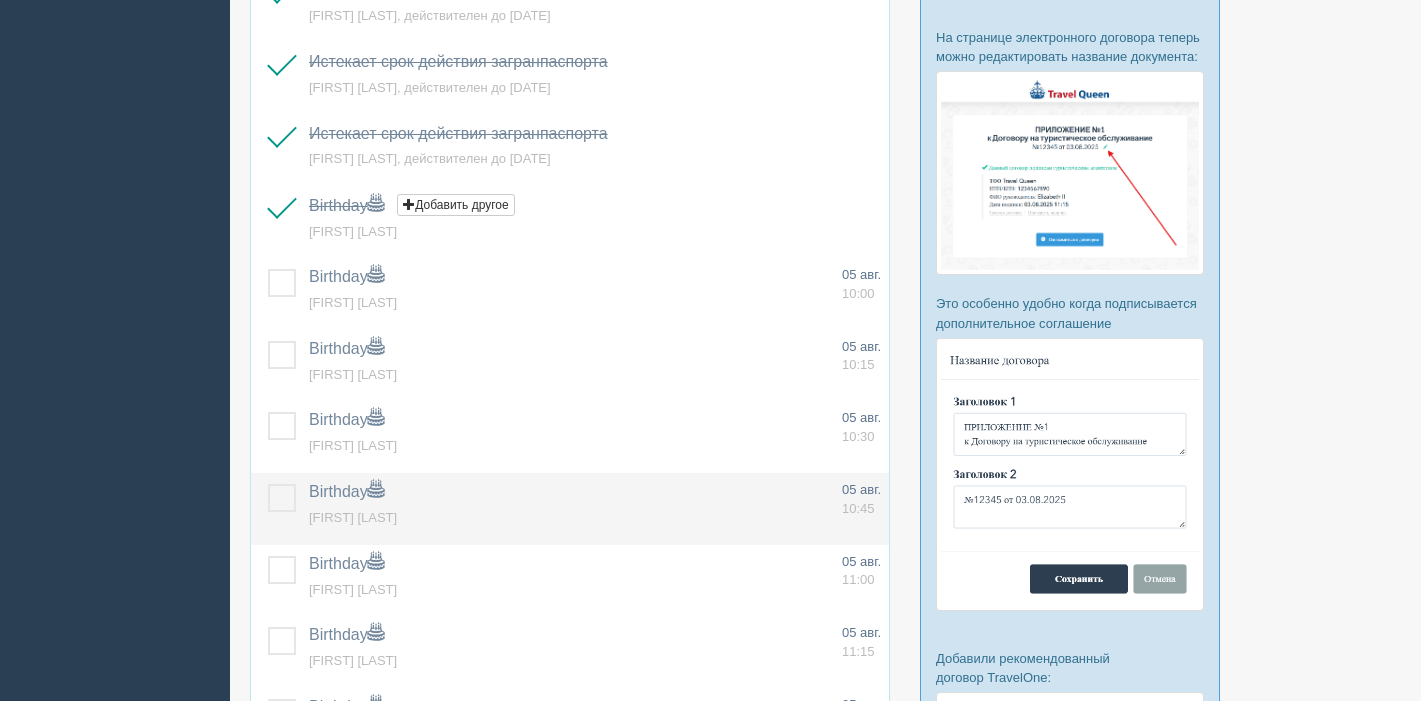 scroll, scrollTop: 497, scrollLeft: 0, axis: vertical 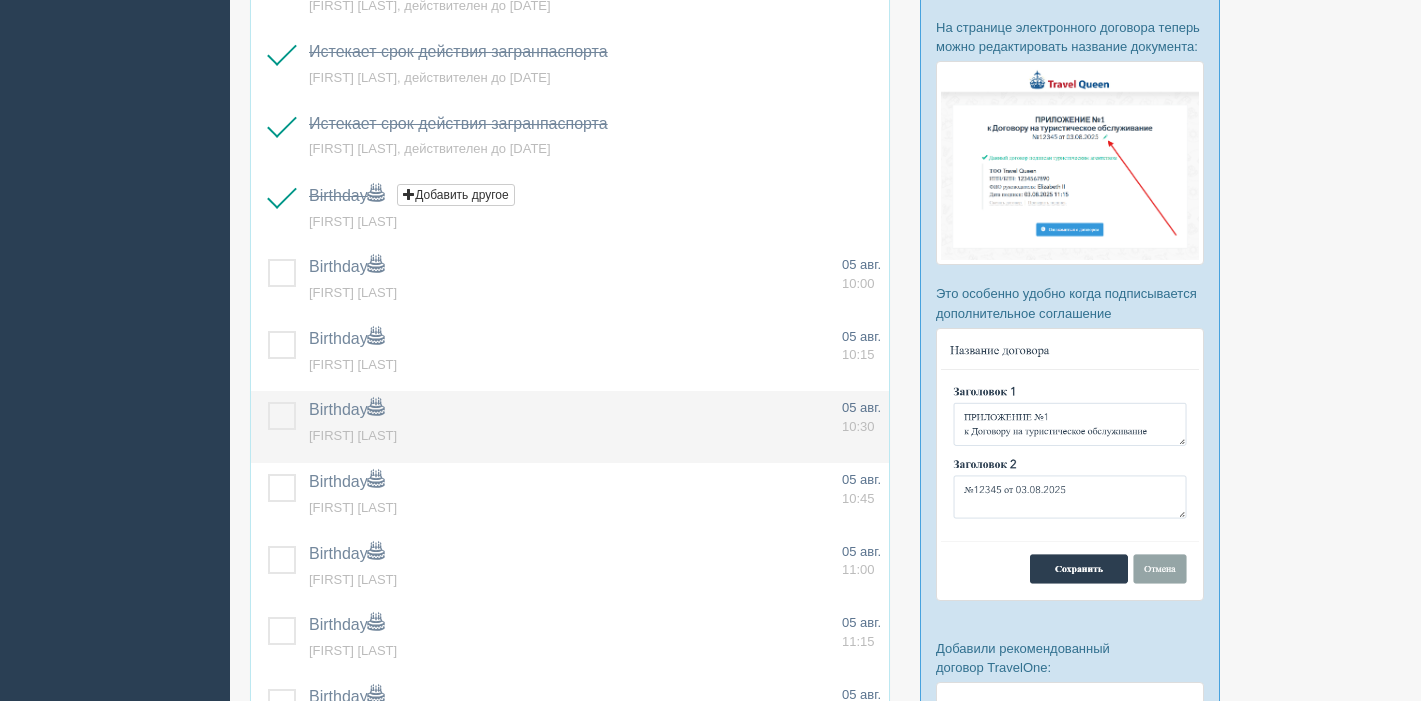 click at bounding box center [268, 402] 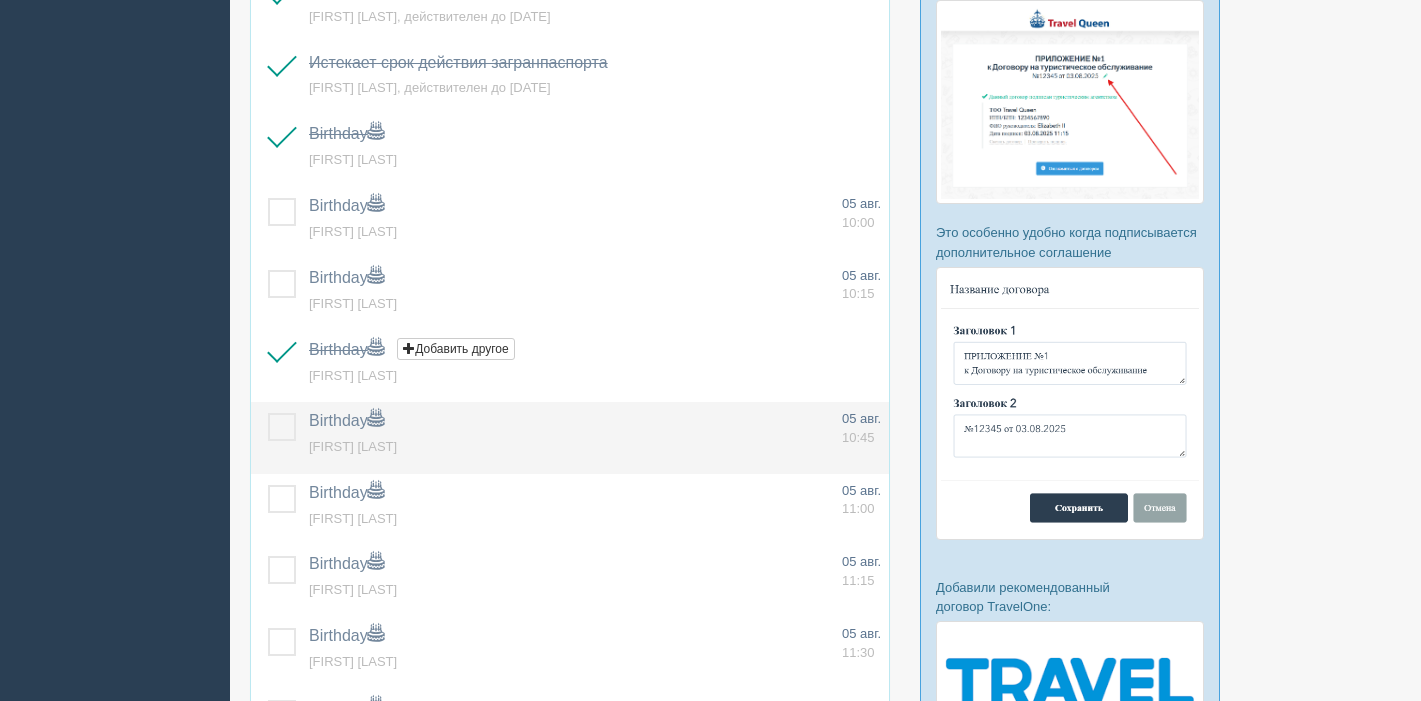 scroll, scrollTop: 567, scrollLeft: 0, axis: vertical 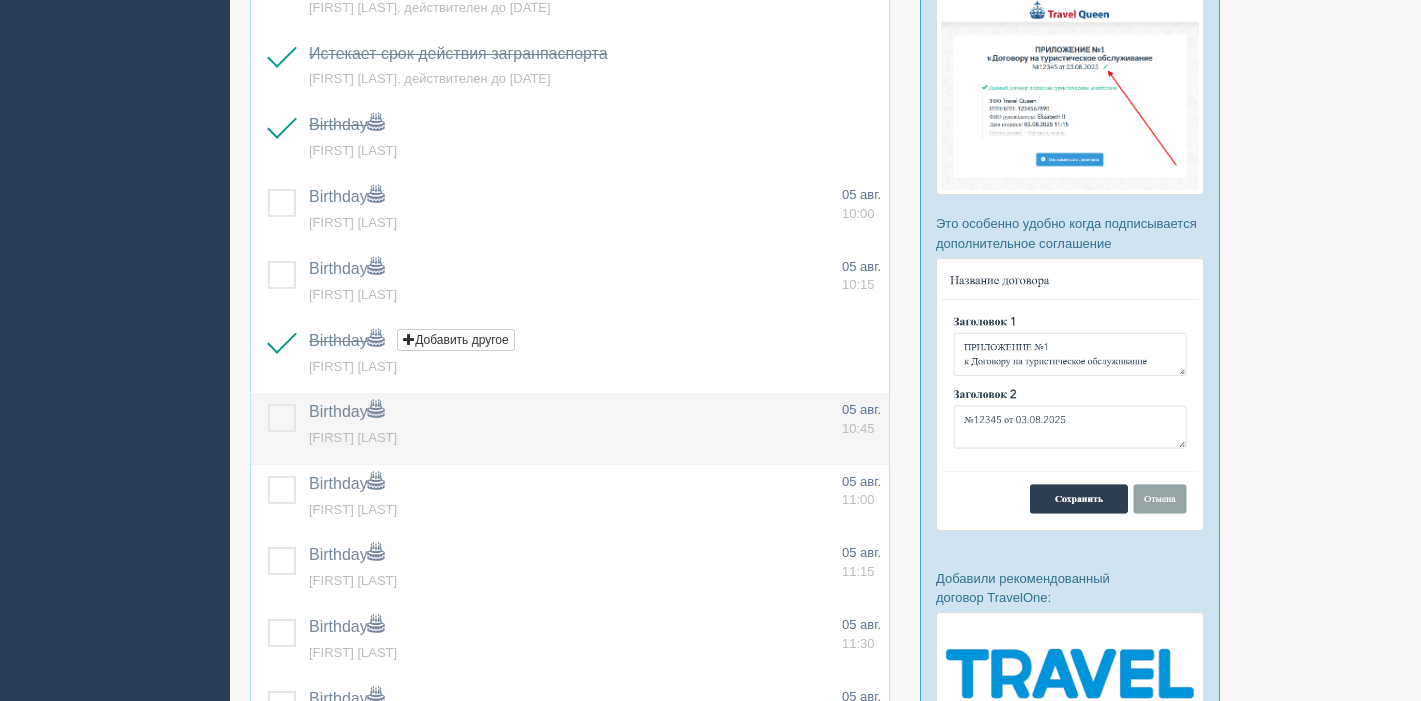 drag, startPoint x: 276, startPoint y: 408, endPoint x: 275, endPoint y: 429, distance: 21.023796 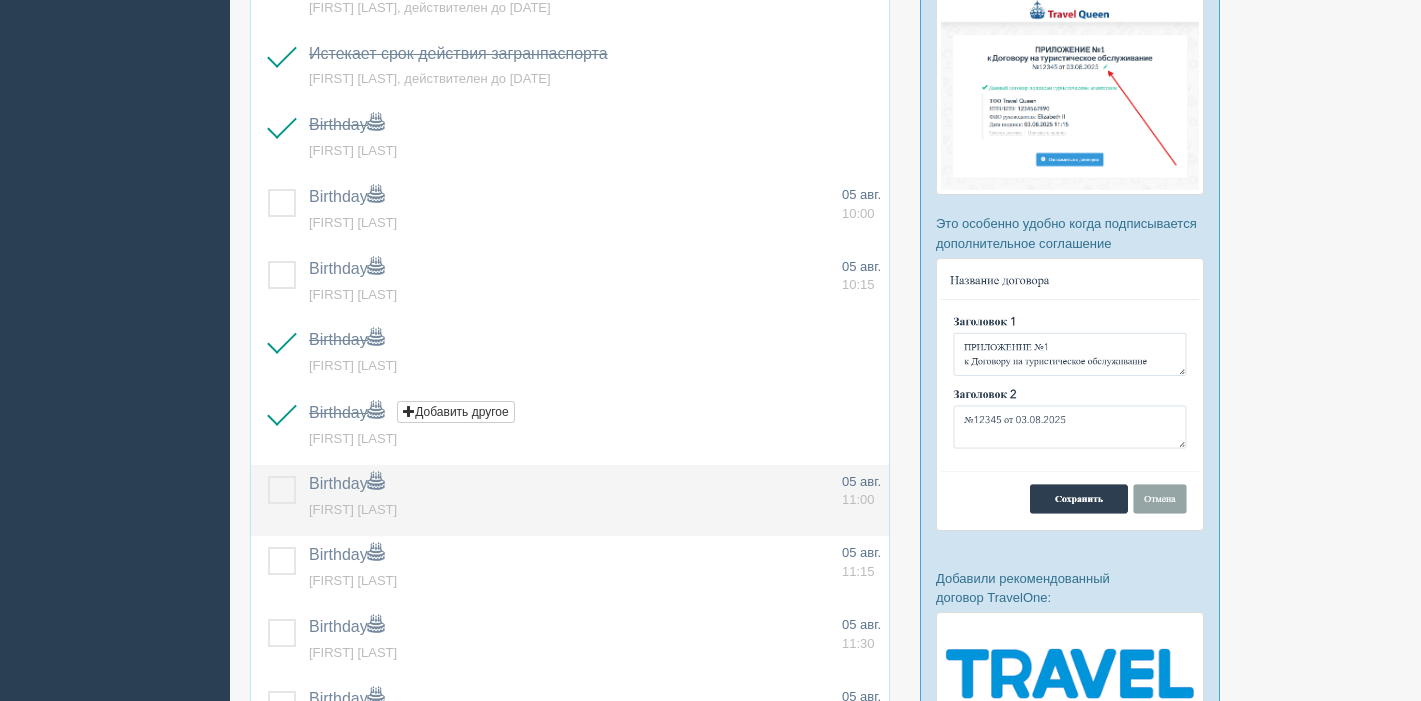 click at bounding box center [268, 476] 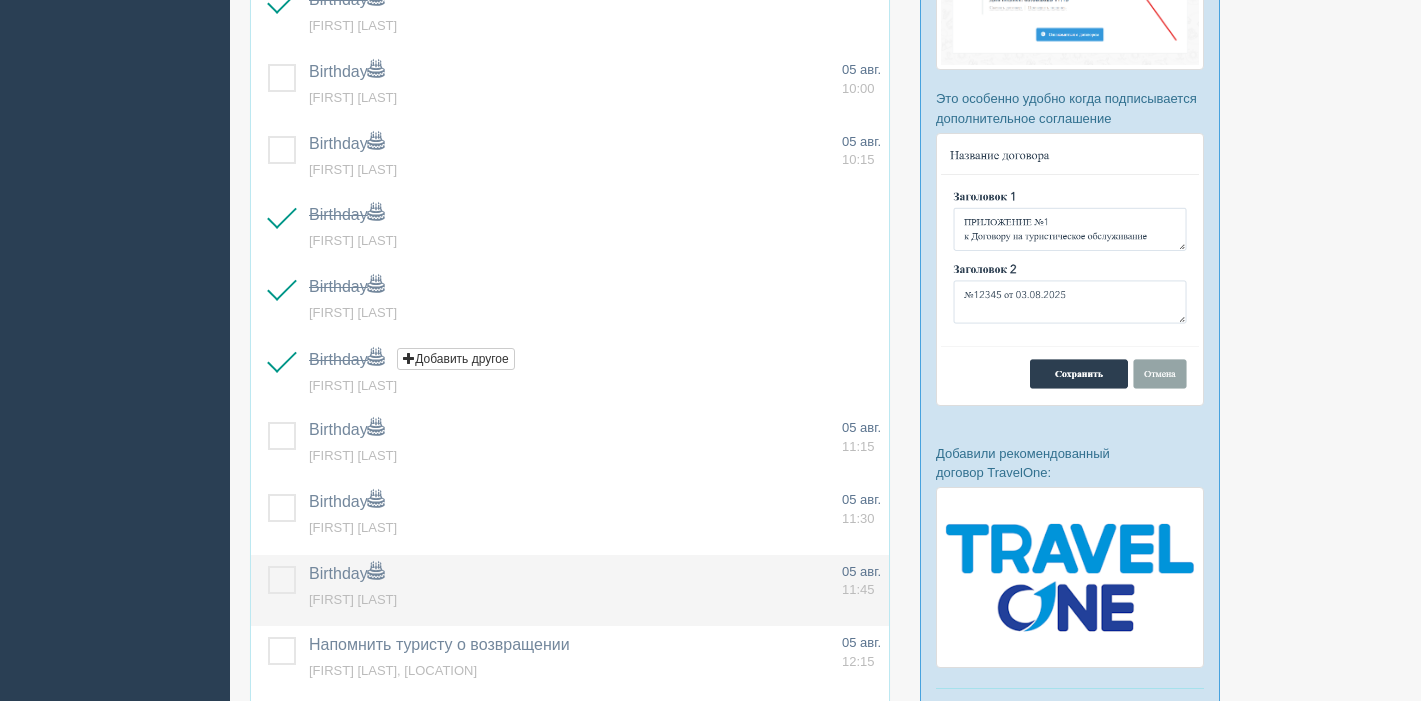scroll, scrollTop: 701, scrollLeft: 0, axis: vertical 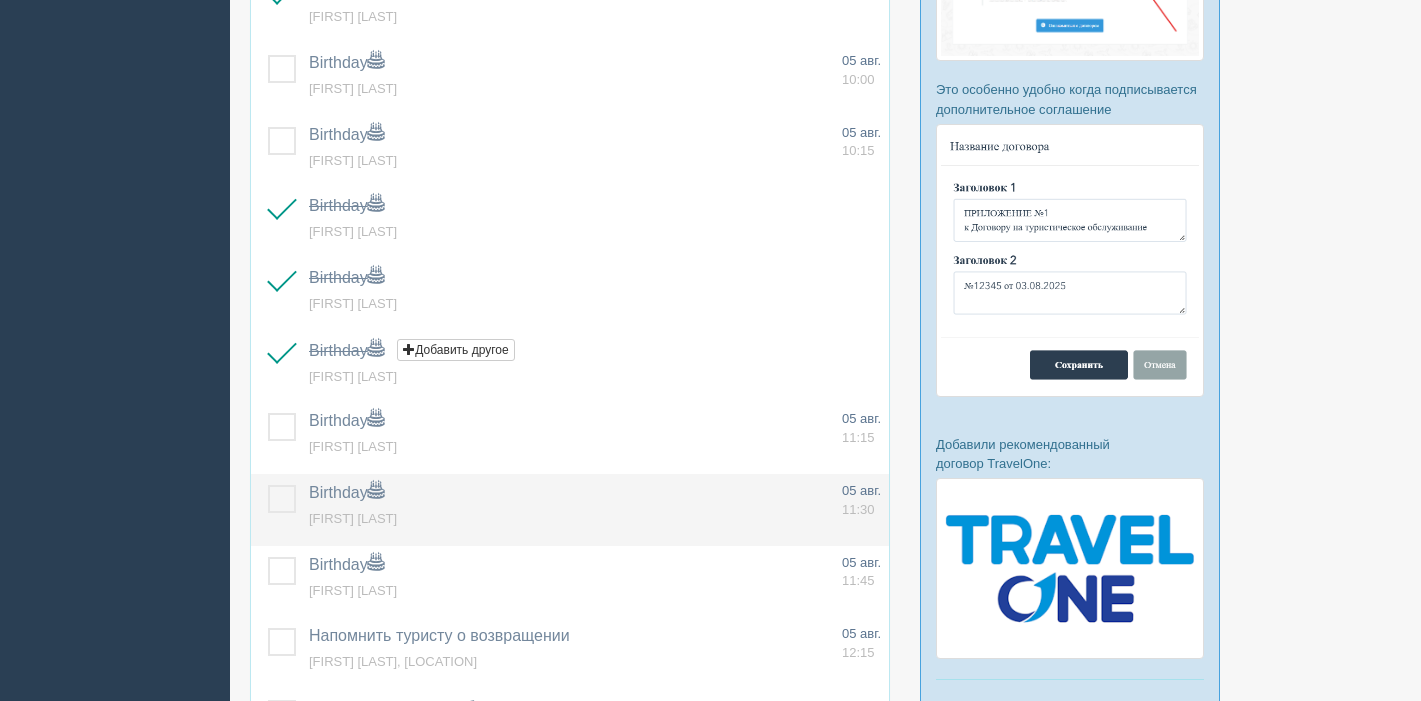 drag, startPoint x: 287, startPoint y: 498, endPoint x: 288, endPoint y: 510, distance: 12.0415945 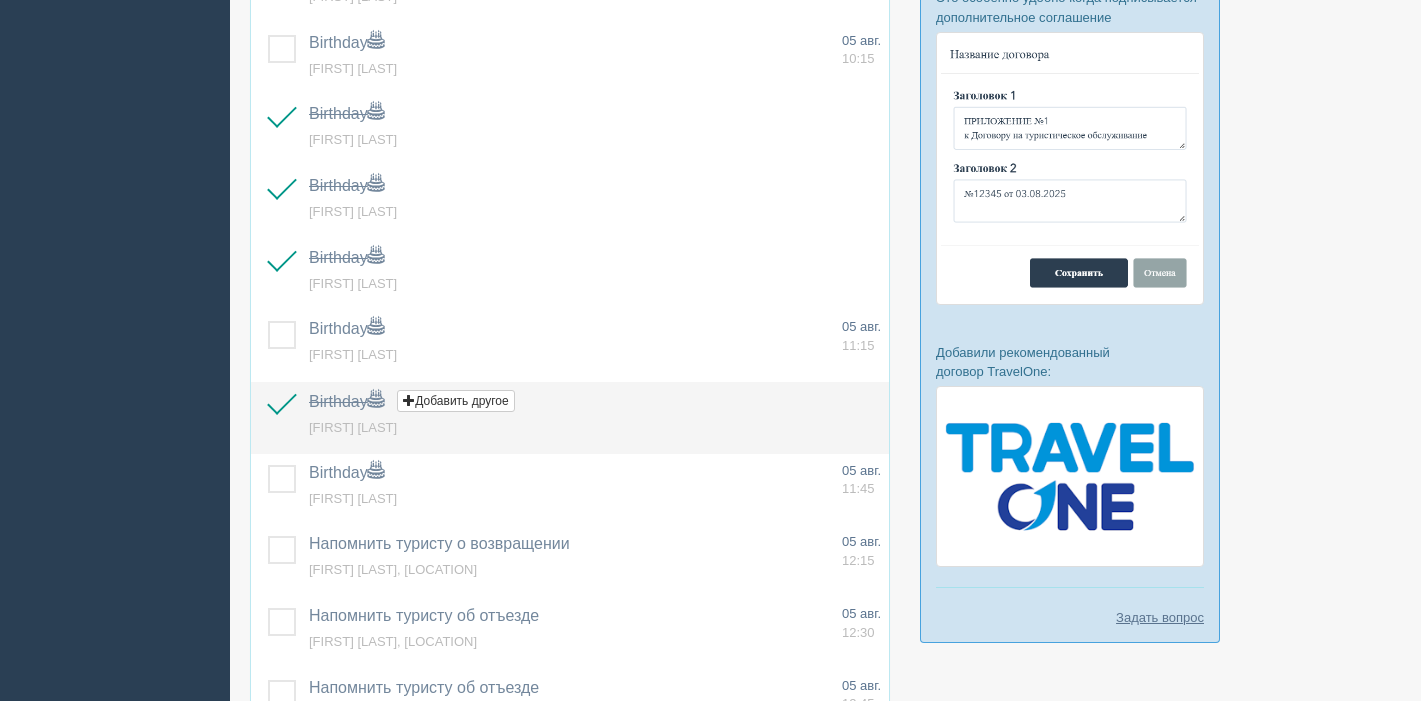 scroll, scrollTop: 795, scrollLeft: 0, axis: vertical 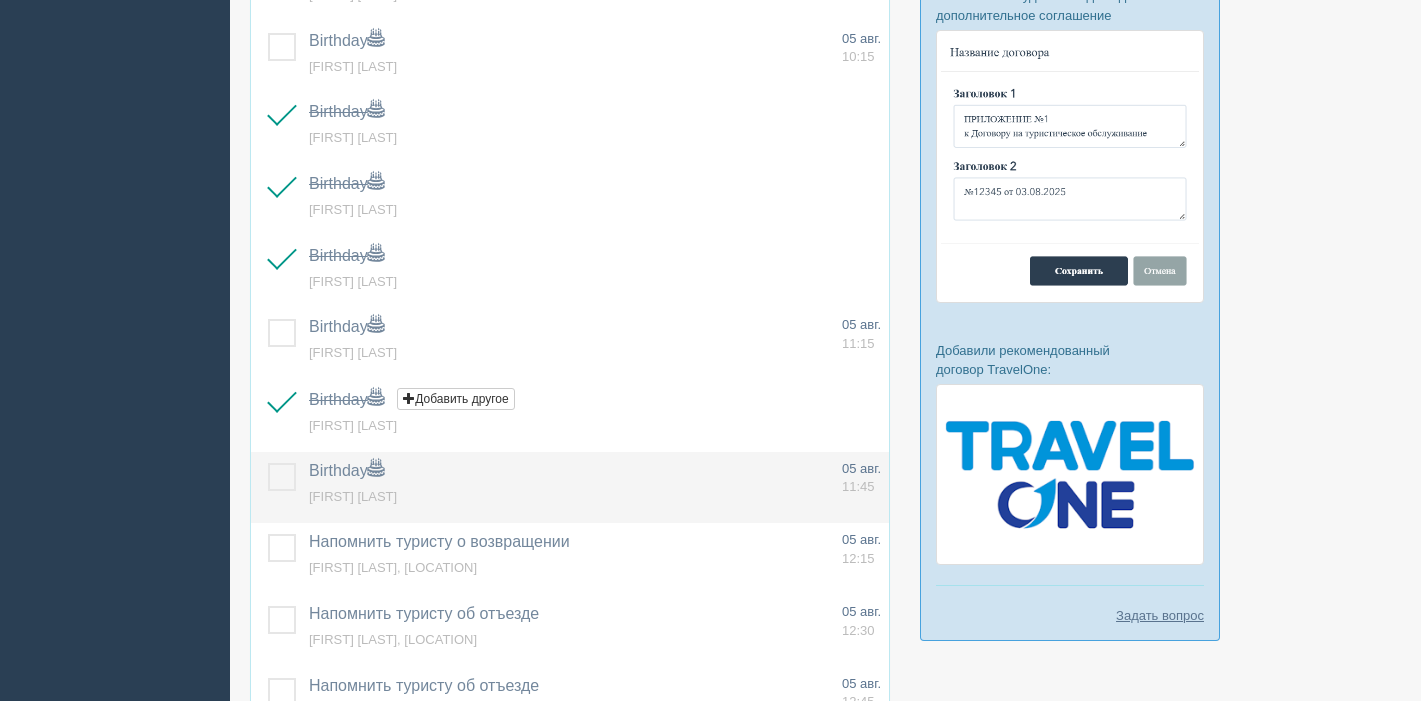 click at bounding box center [268, 463] 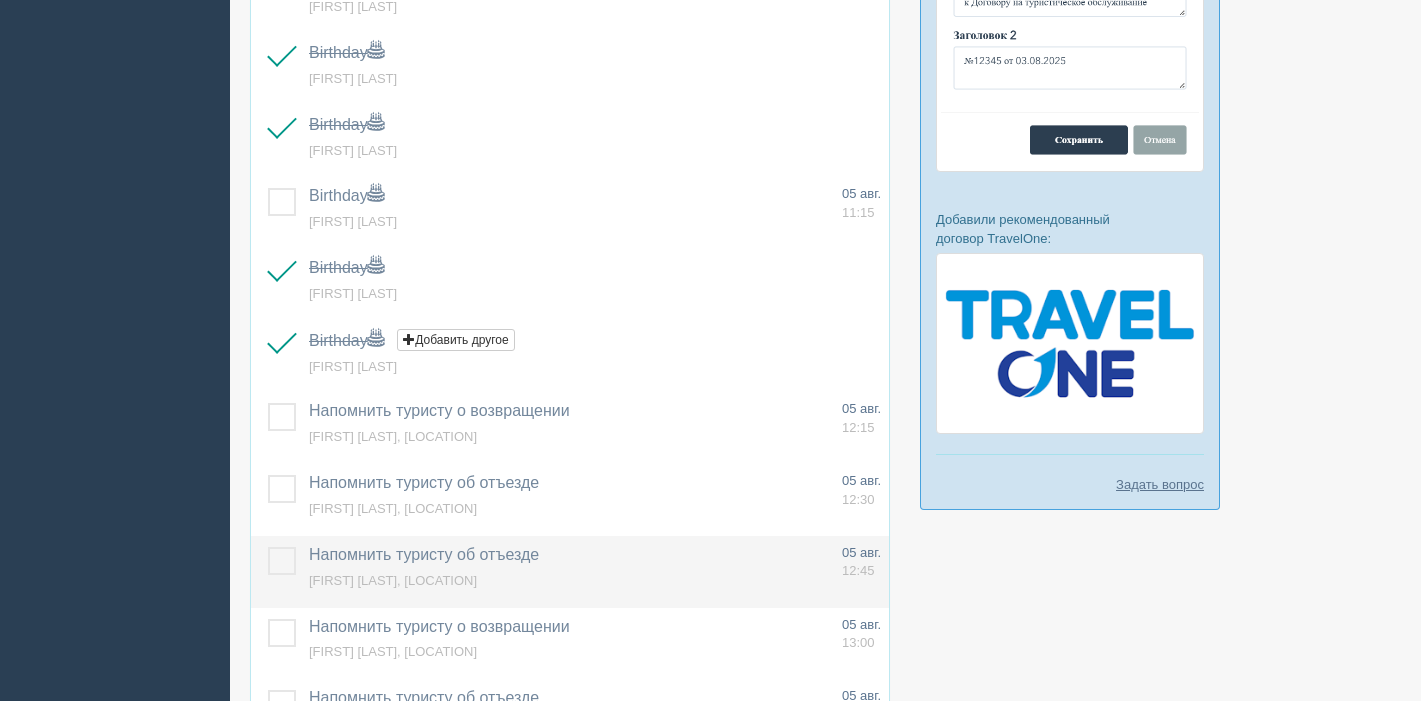 scroll, scrollTop: 940, scrollLeft: 0, axis: vertical 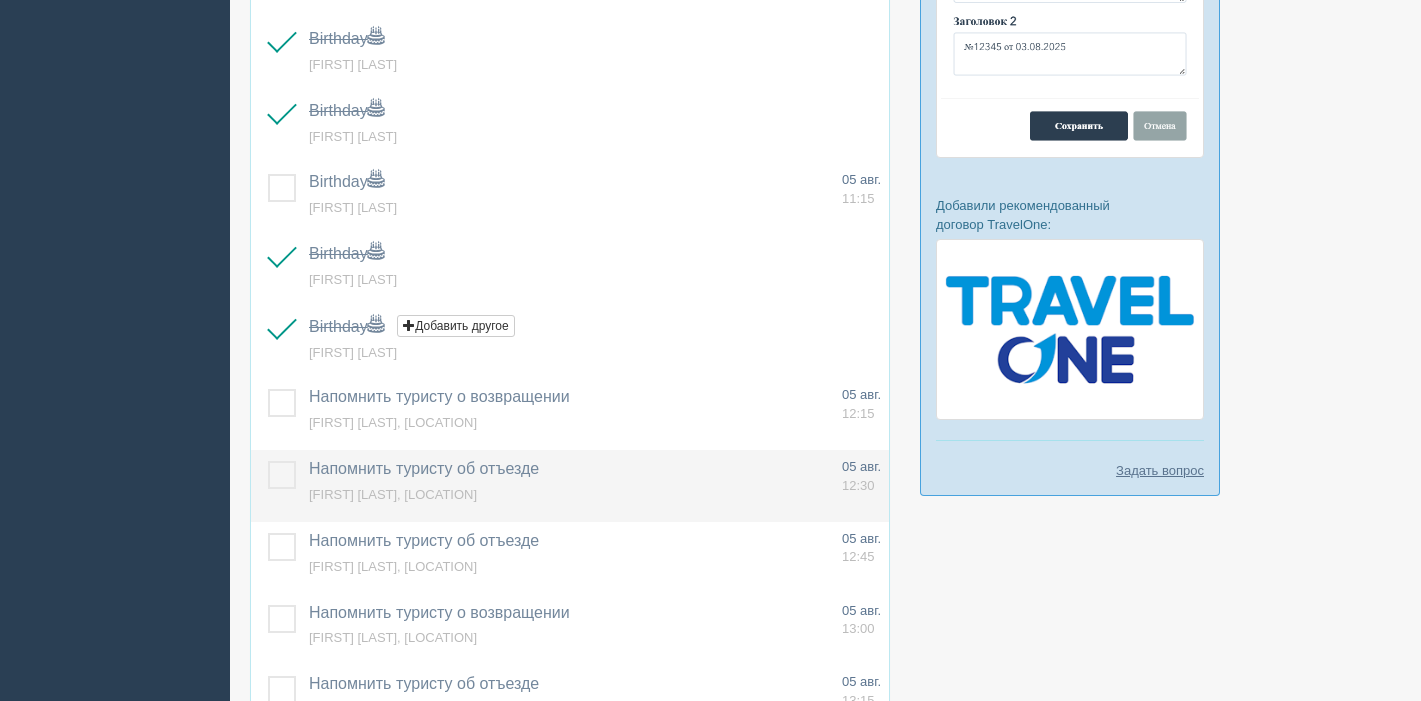 click on "ABDULLIN RUSTEM, Concorde El Salam Front" at bounding box center (393, 494) 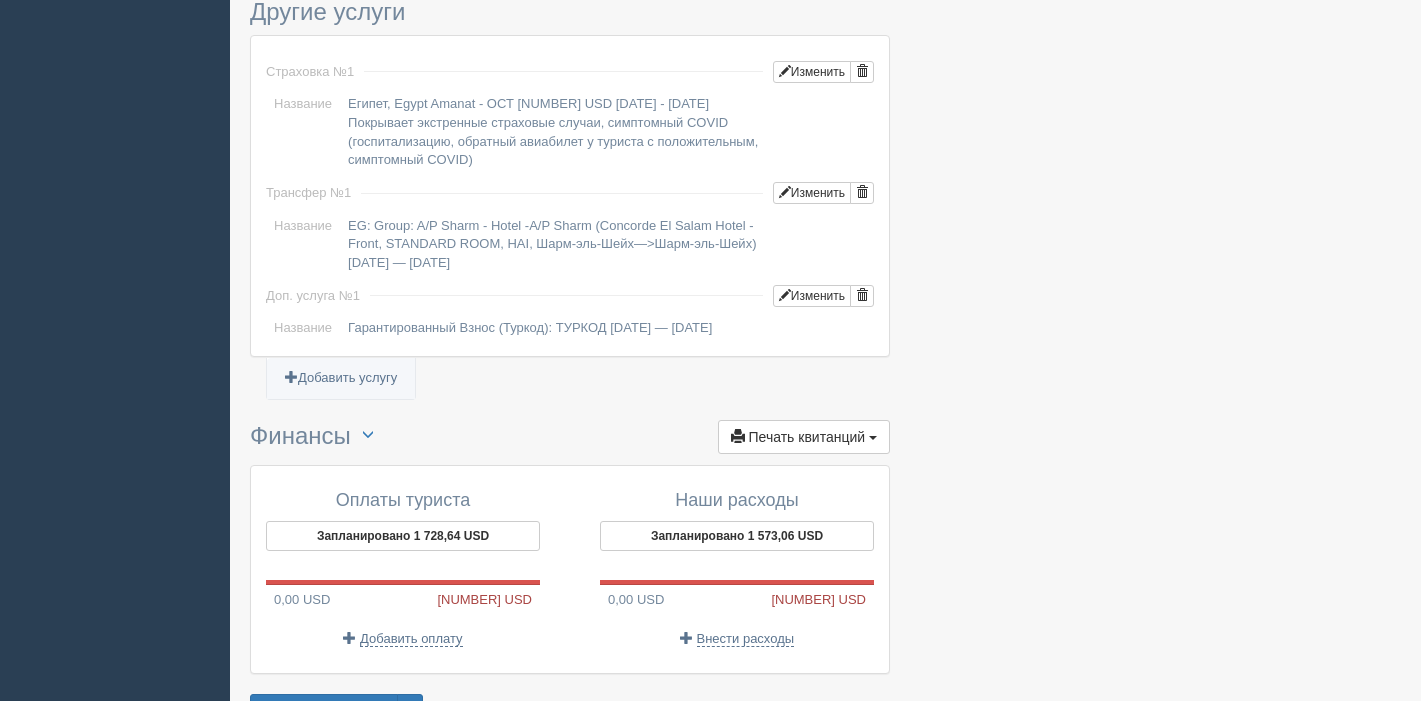 scroll, scrollTop: 1739, scrollLeft: 0, axis: vertical 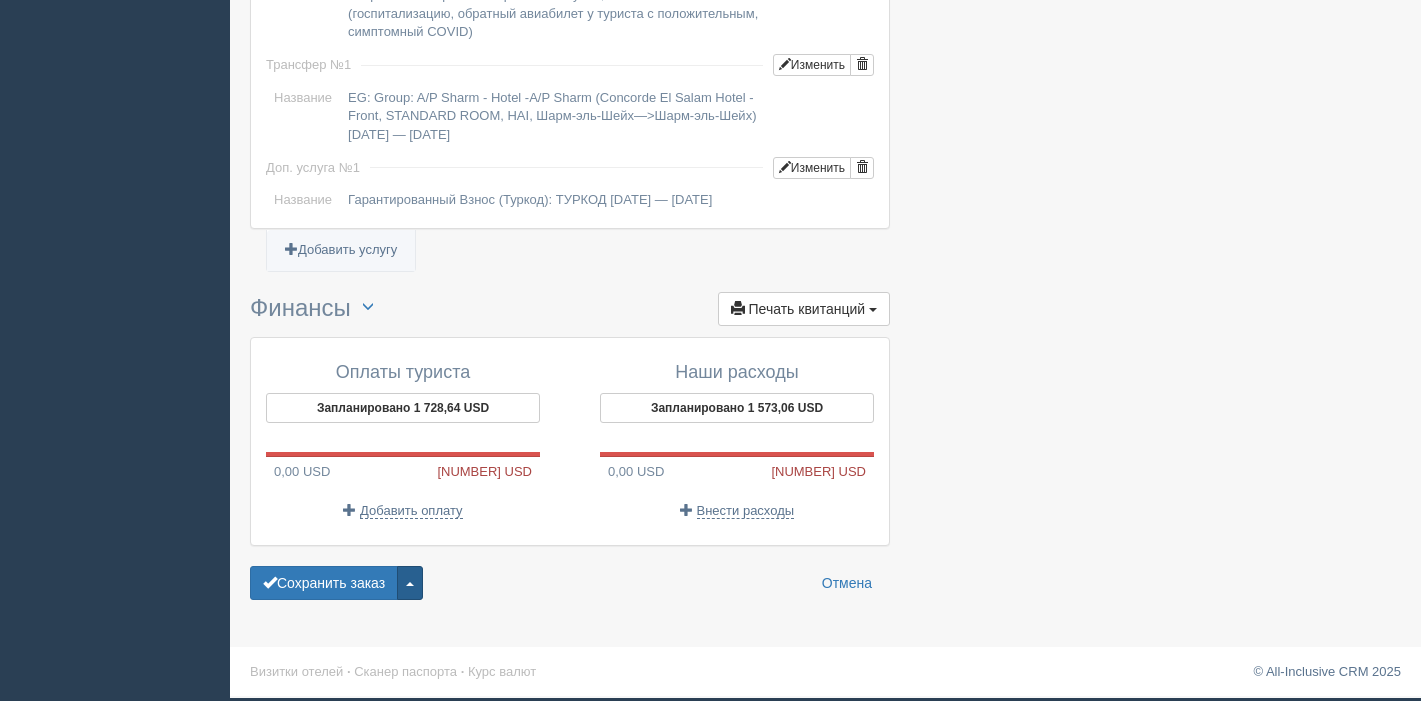 click at bounding box center [410, 583] 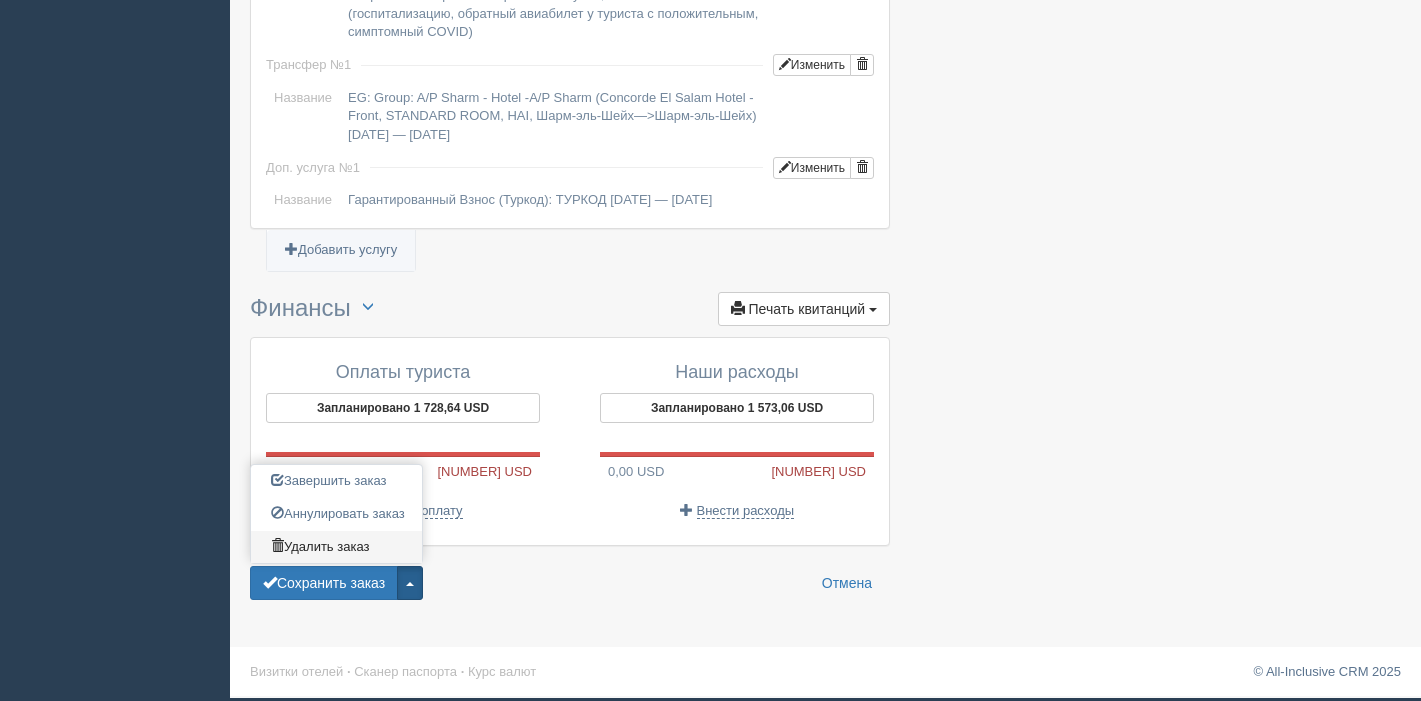 click on "Удалить заказ" at bounding box center [336, 547] 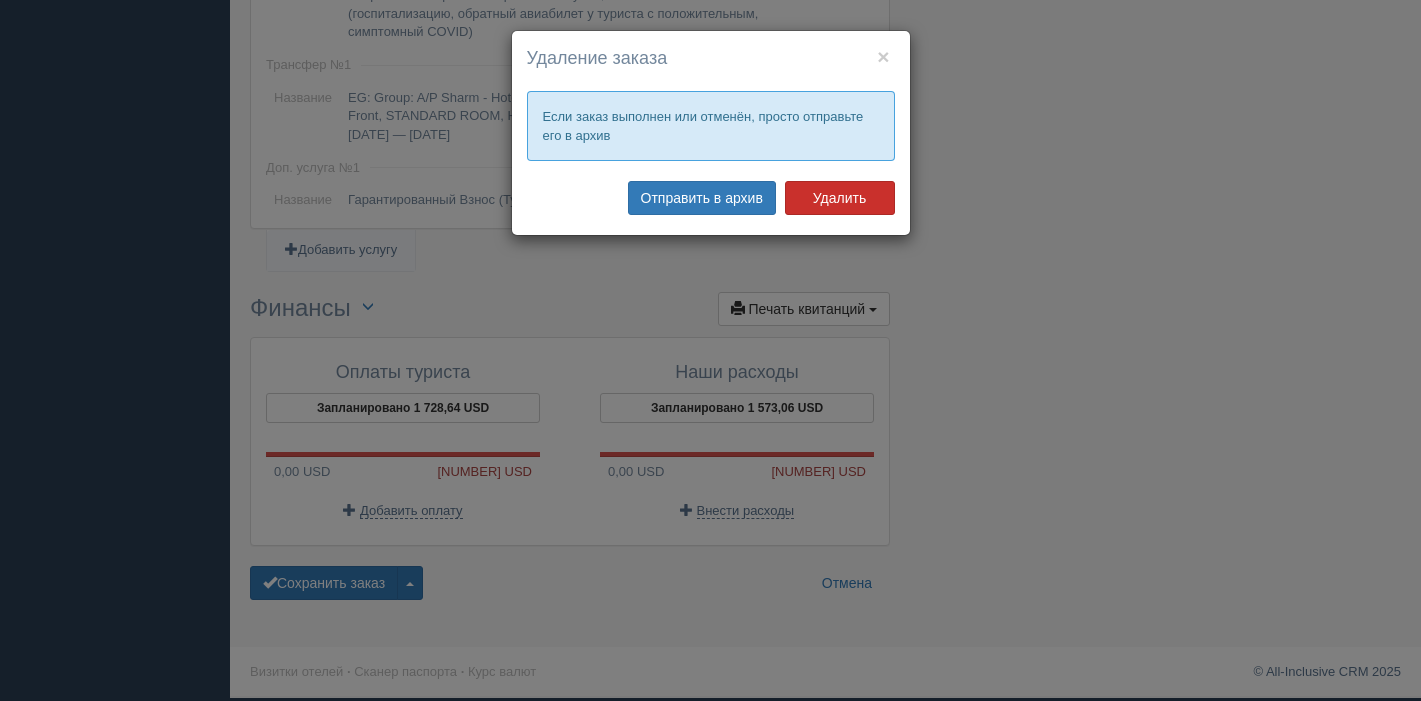 click on "Удалить" at bounding box center [840, 198] 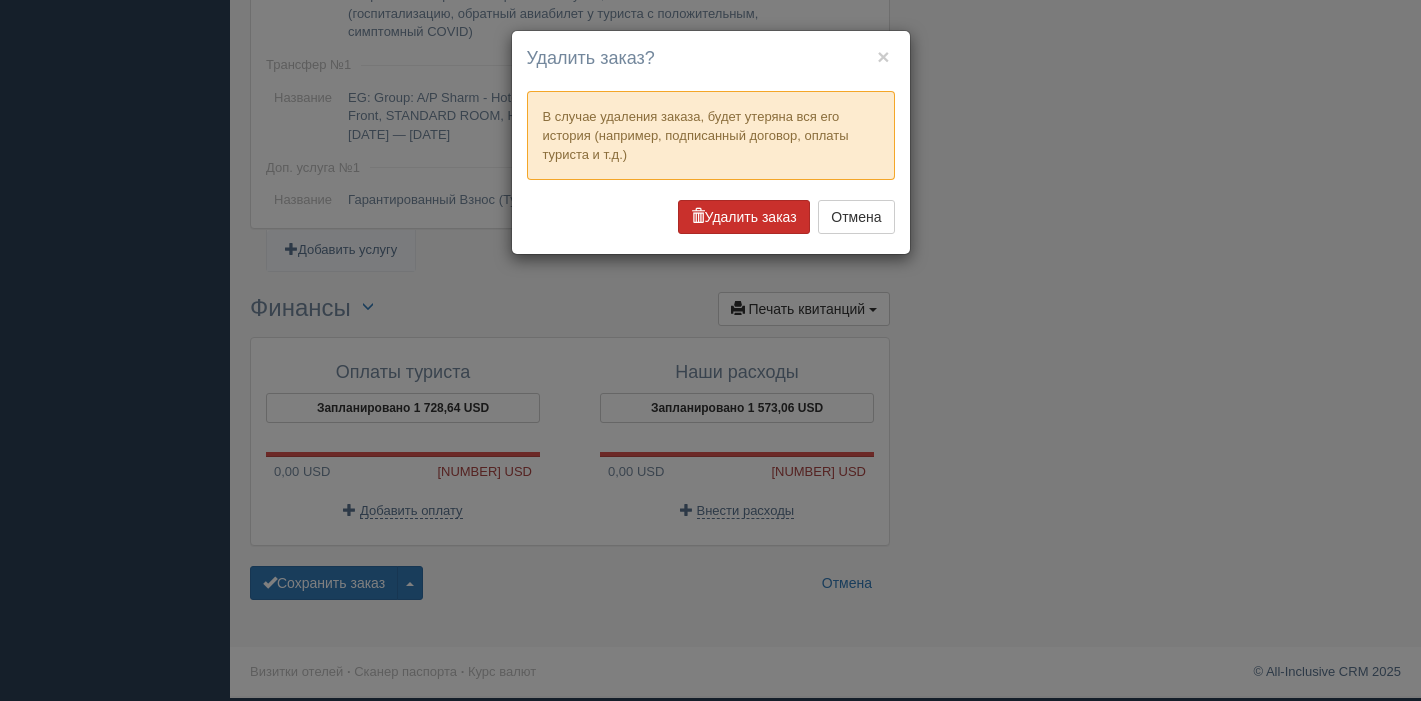 click on "Удалить заказ" at bounding box center [744, 217] 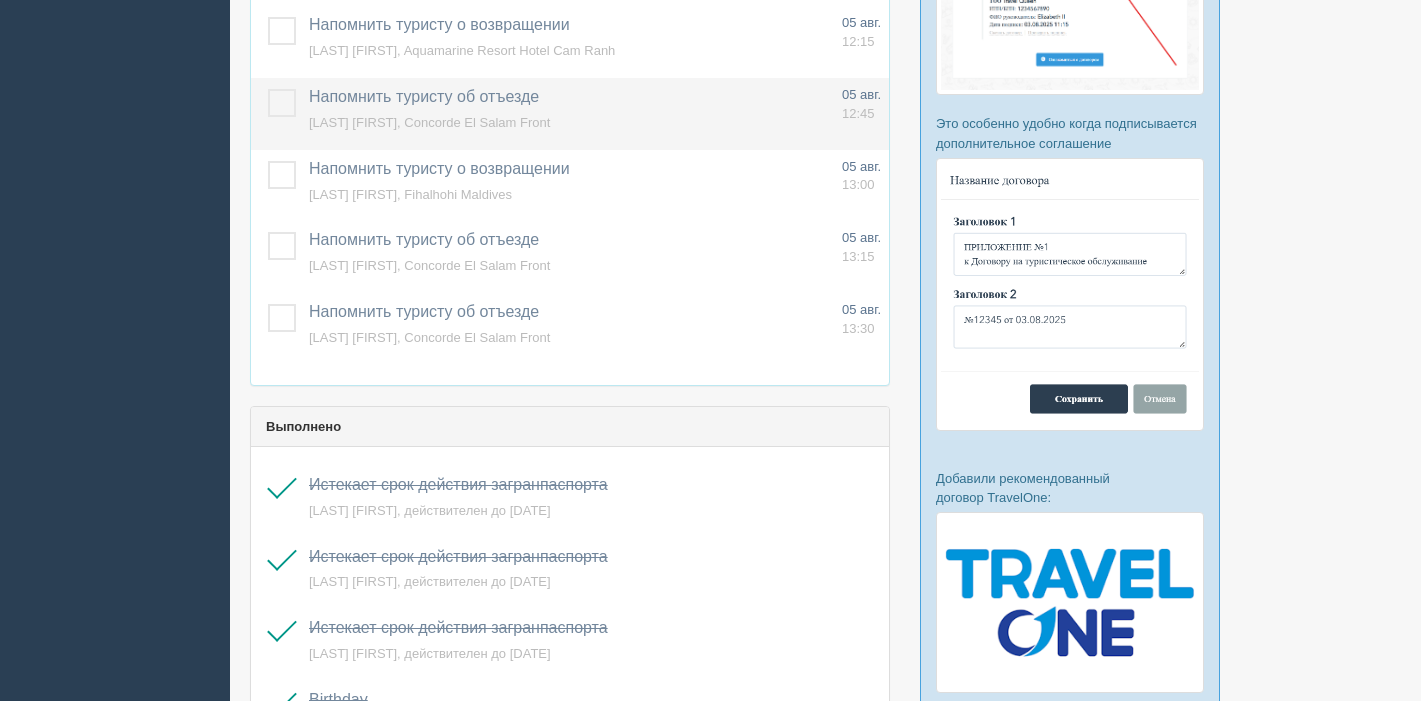 scroll, scrollTop: 665, scrollLeft: 0, axis: vertical 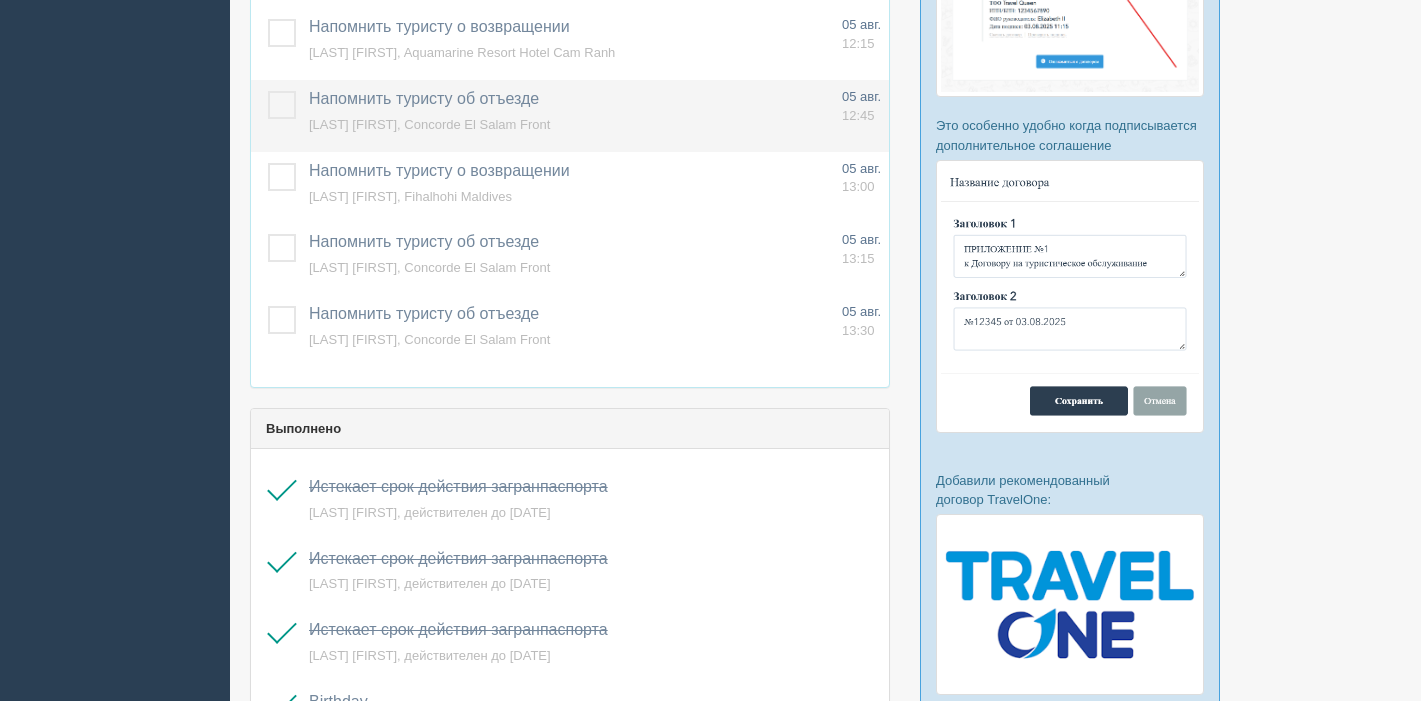 click on "ABDULLINA GULZIYA, Concorde El Salam Front" at bounding box center [429, 124] 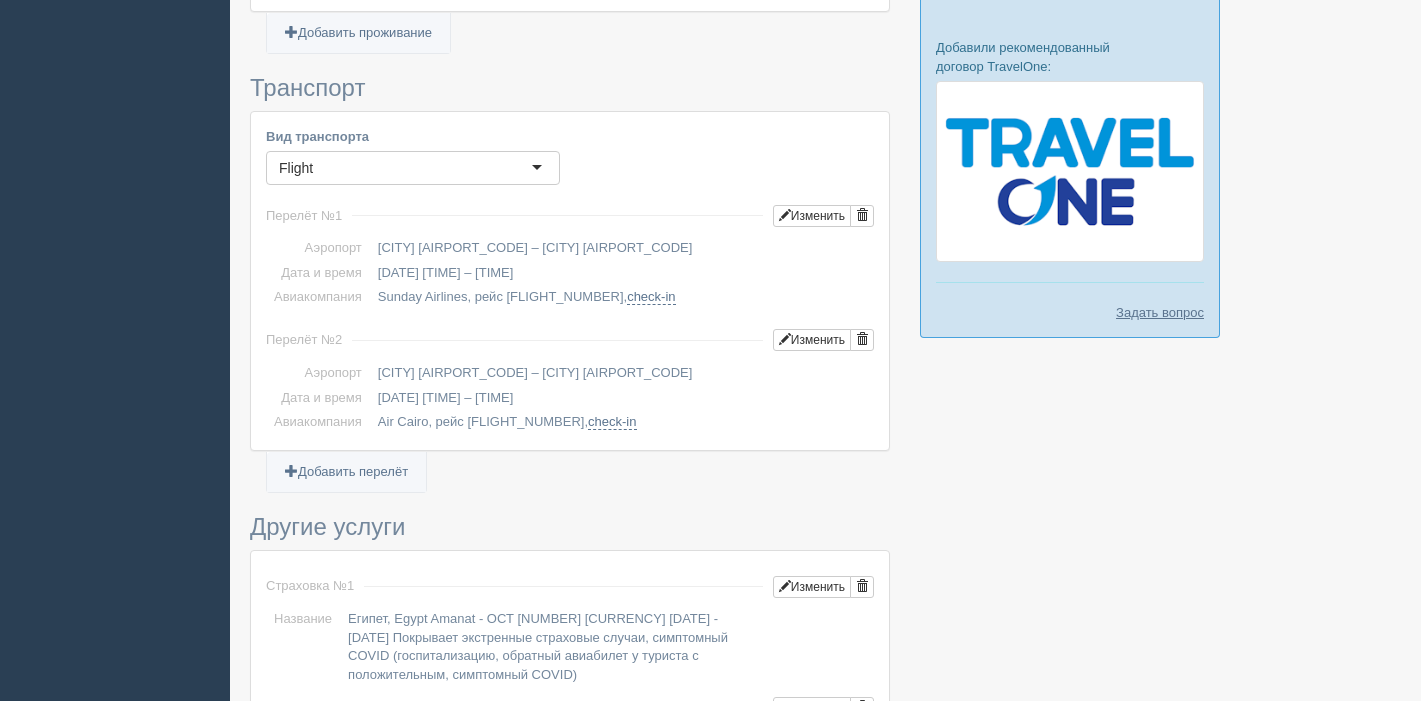 scroll, scrollTop: 1758, scrollLeft: 0, axis: vertical 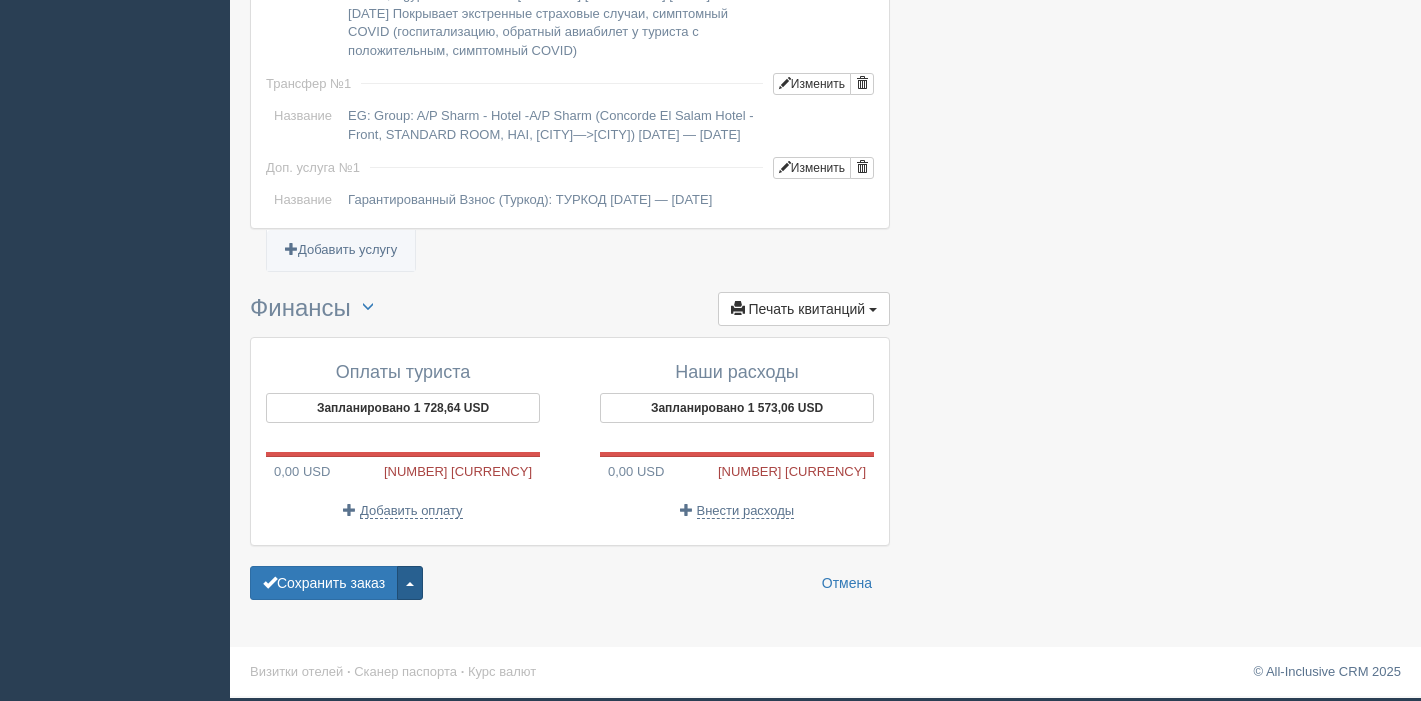 click at bounding box center (410, 583) 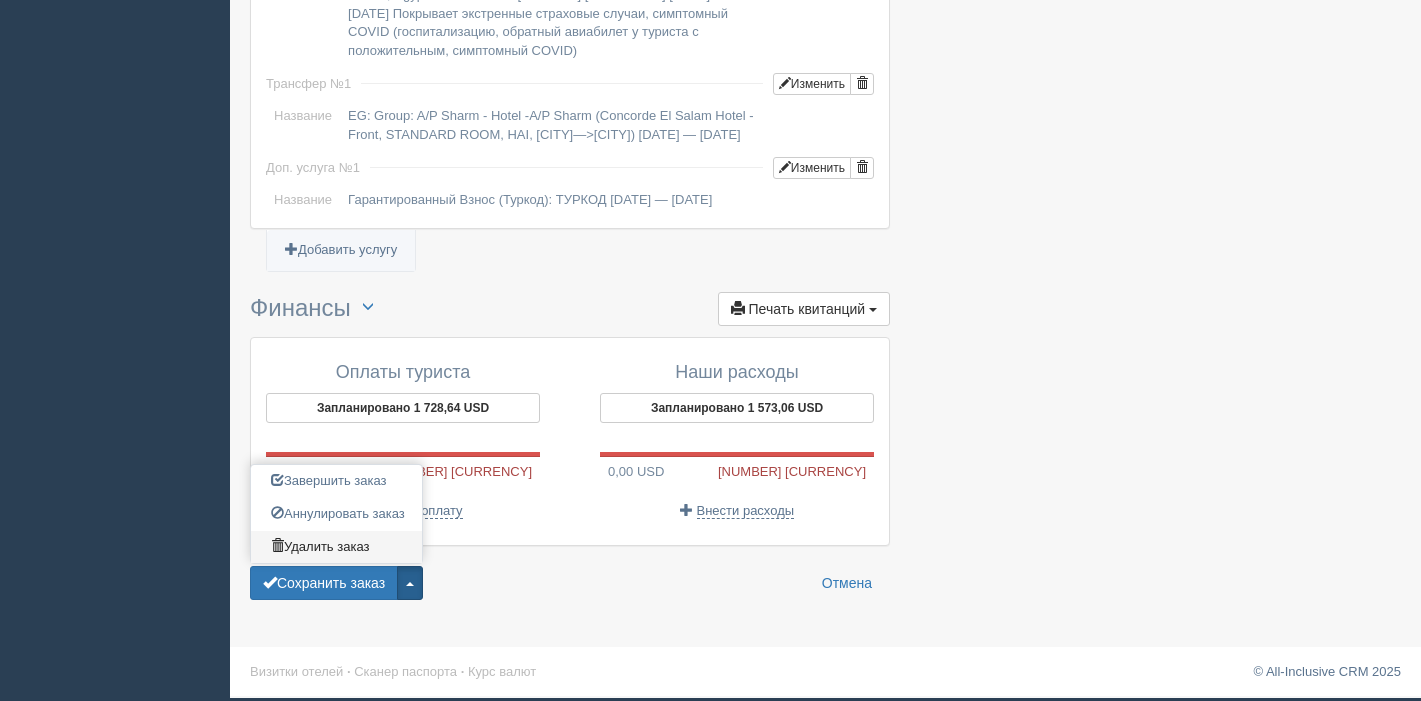click on "Удалить заказ" at bounding box center [336, 547] 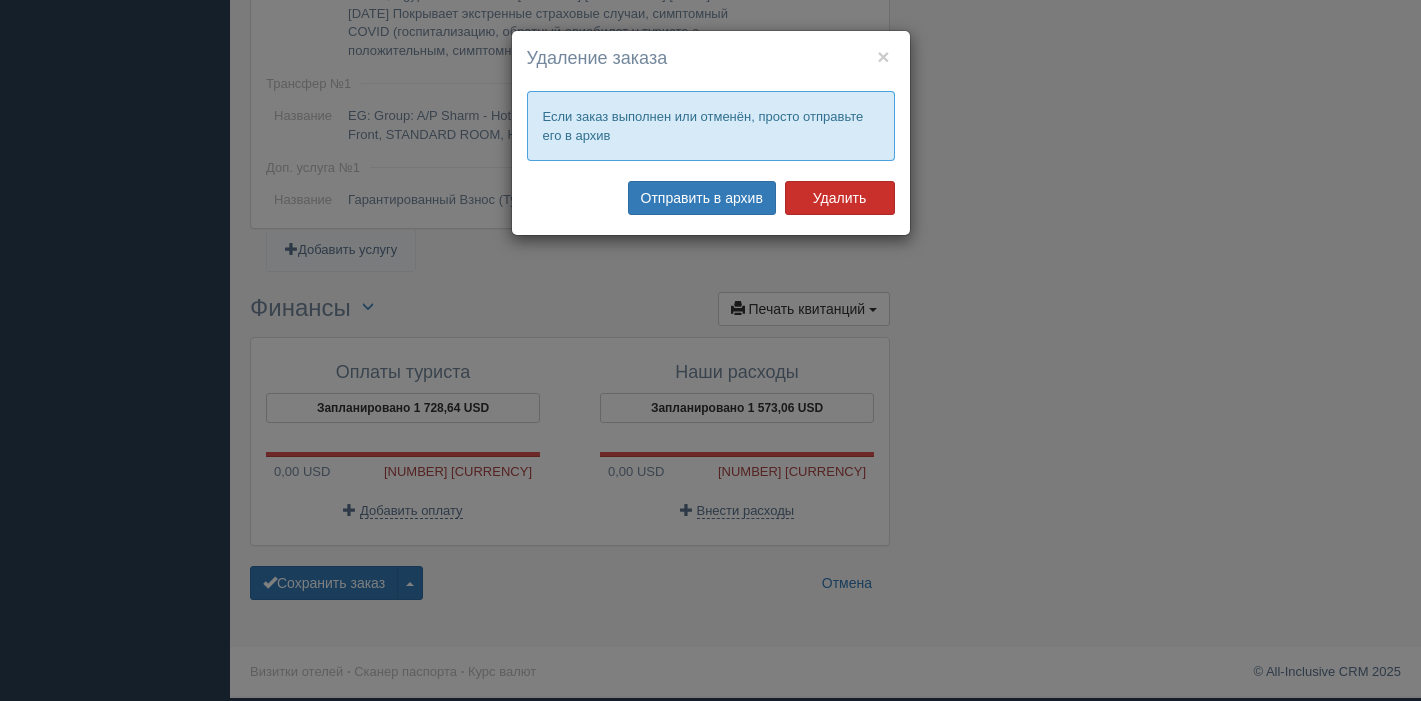 click on "Удалить" at bounding box center [840, 198] 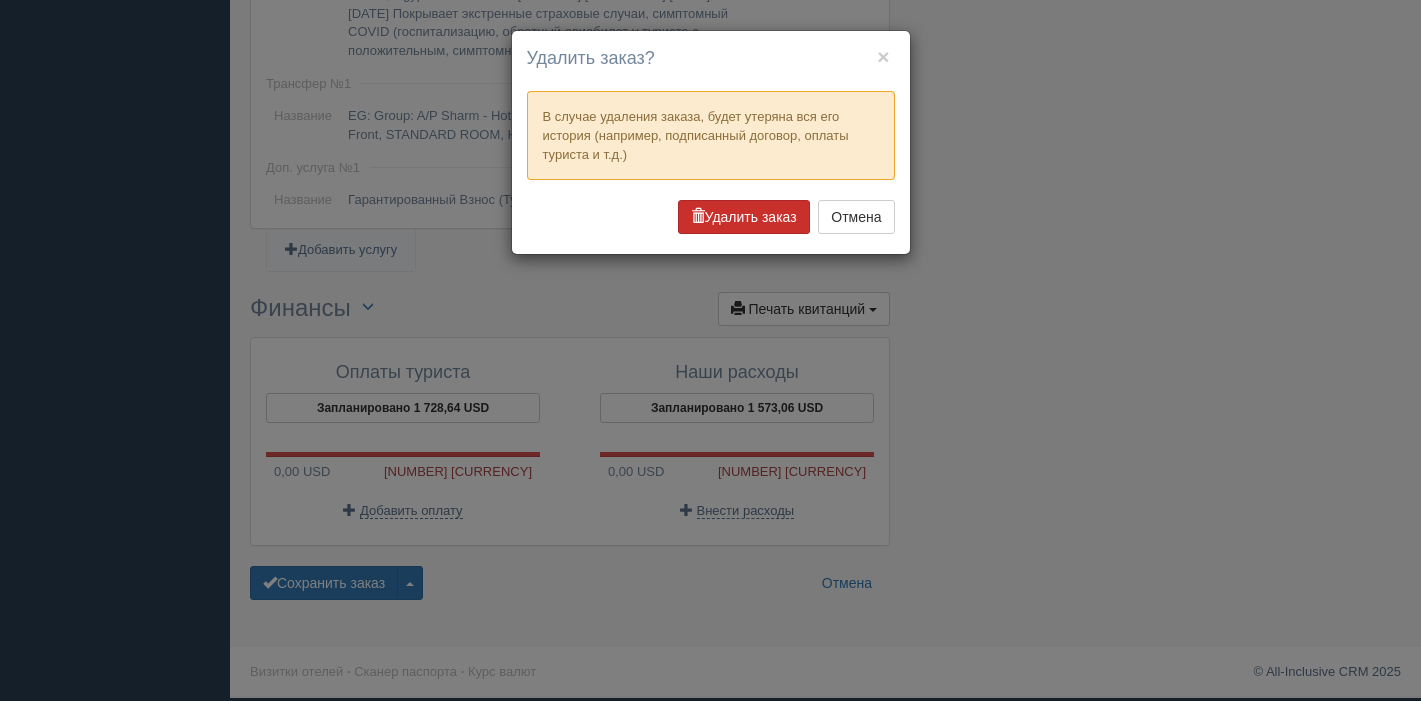 click on "Удалить заказ" at bounding box center [744, 217] 